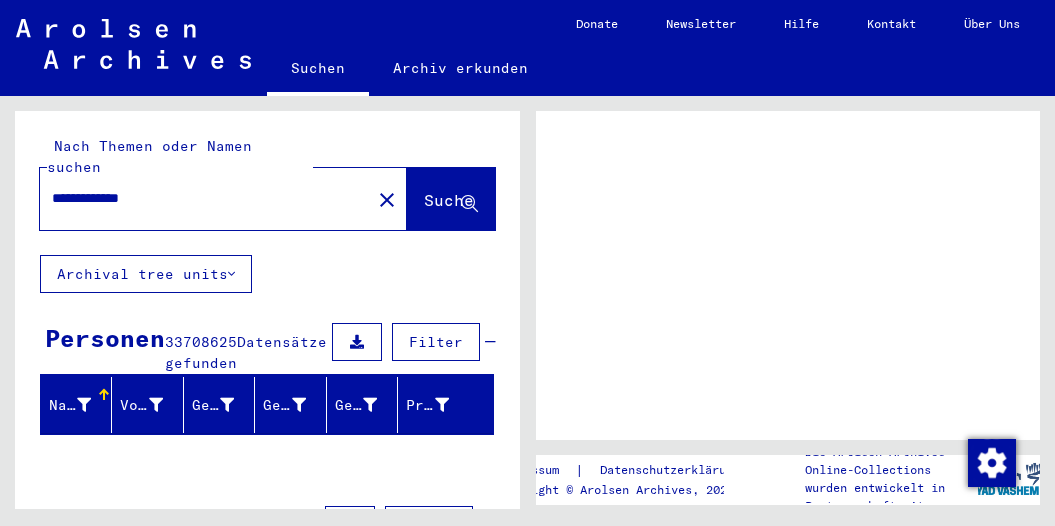 scroll, scrollTop: 0, scrollLeft: 0, axis: both 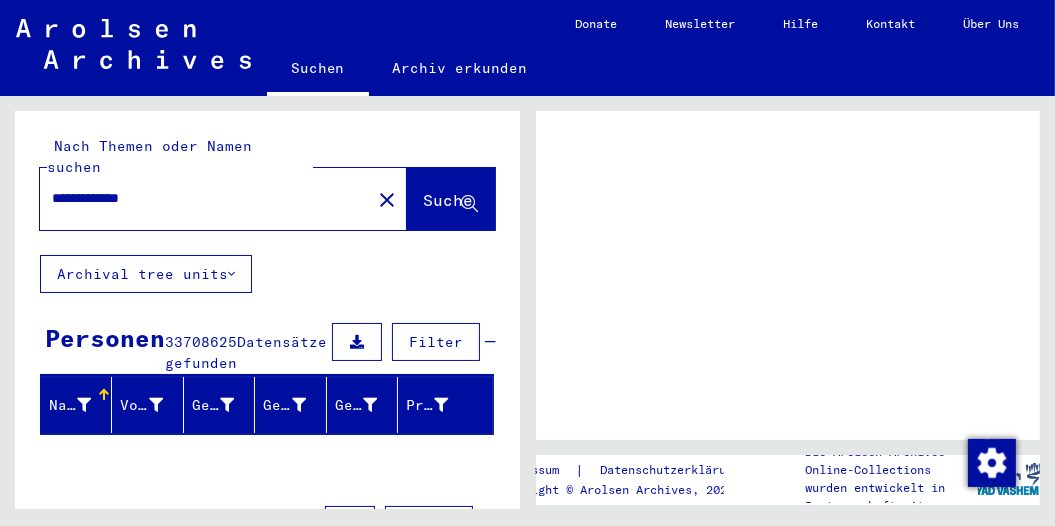 click on "Suche" 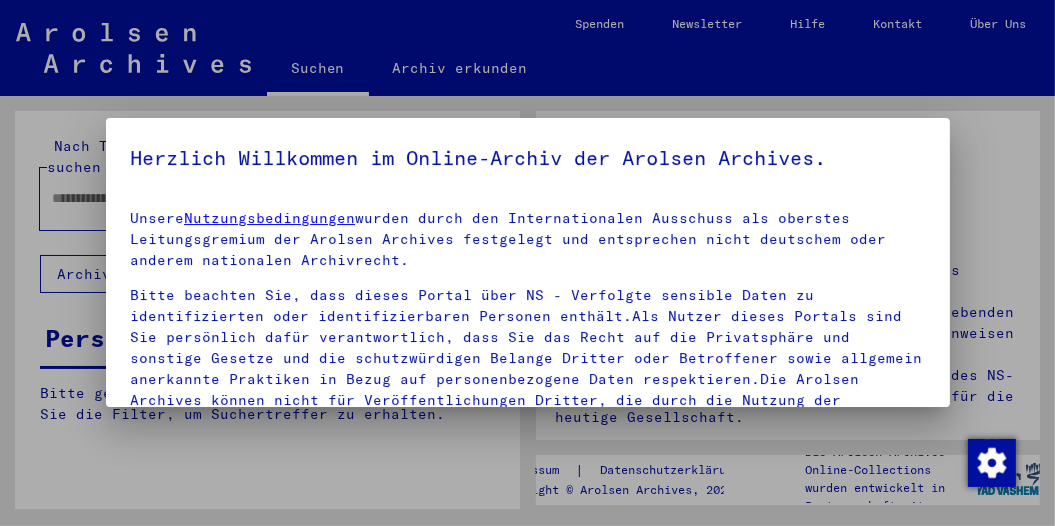 type on "**********" 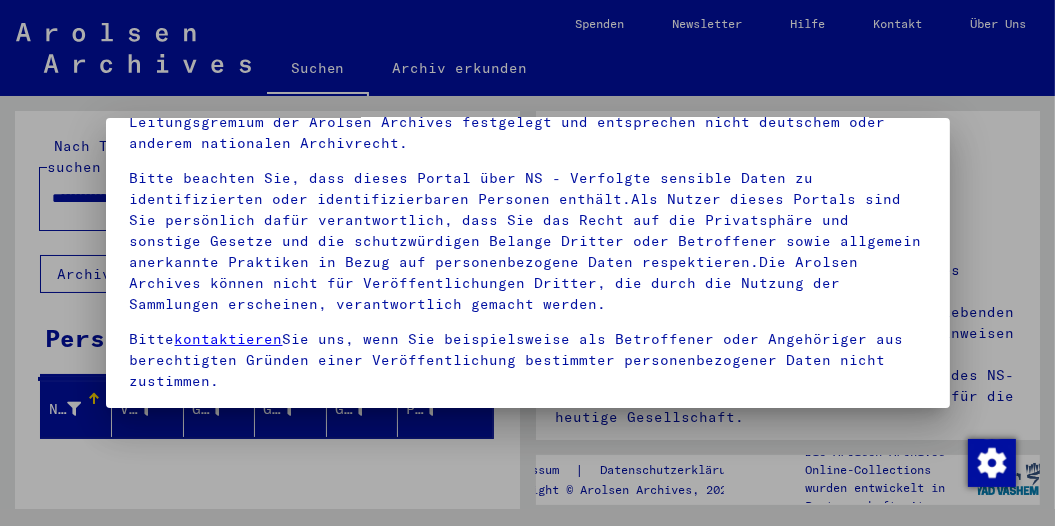 scroll, scrollTop: 152, scrollLeft: 0, axis: vertical 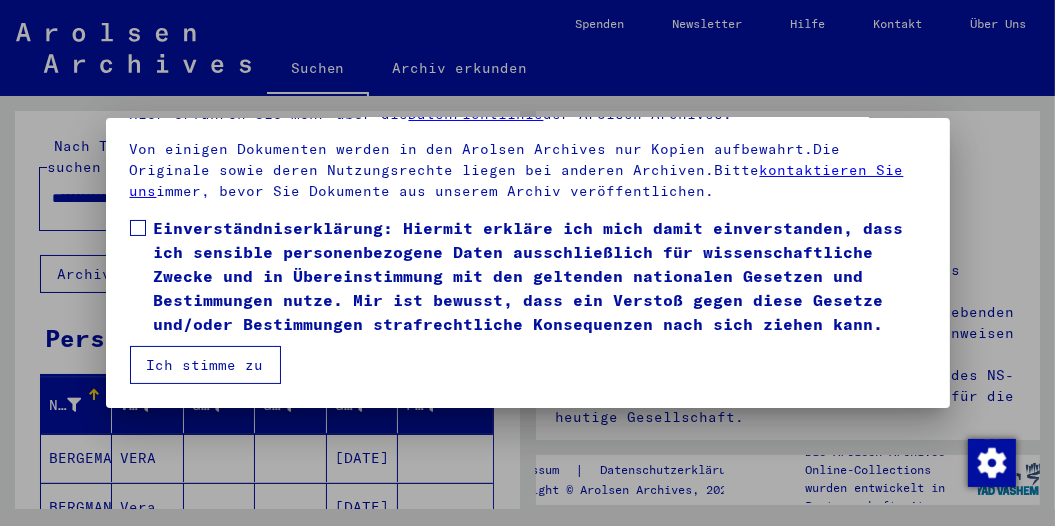 click at bounding box center [138, 228] 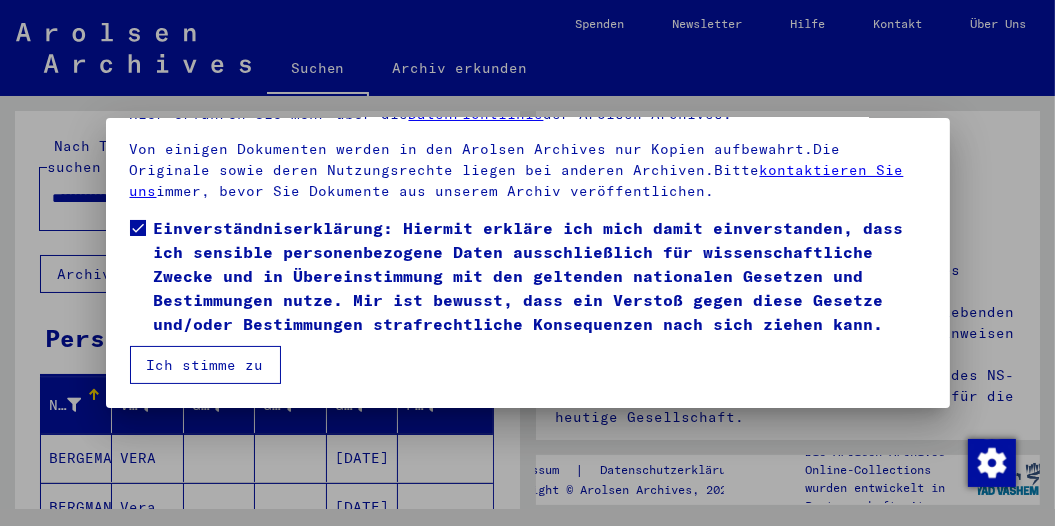 click on "Ich stimme zu" at bounding box center (205, 365) 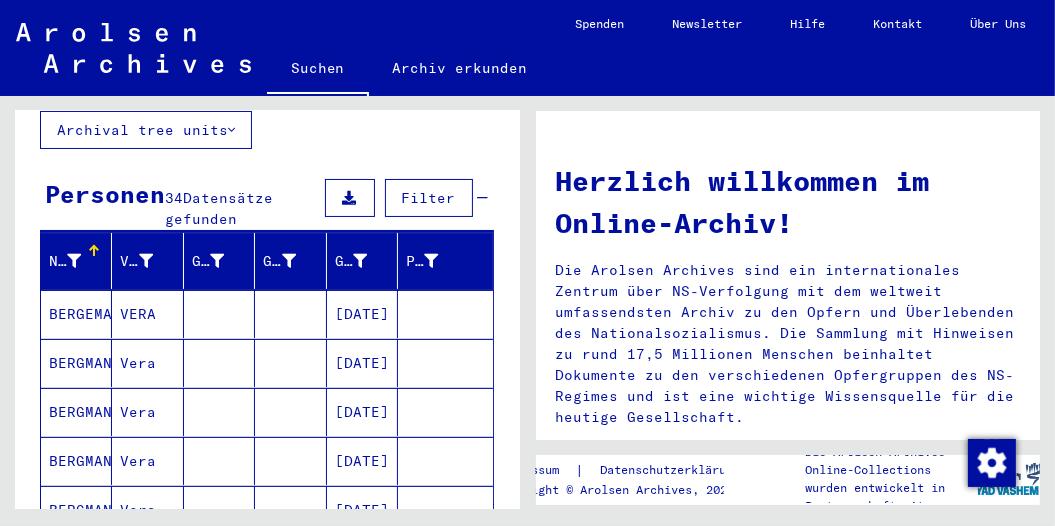 scroll, scrollTop: 141, scrollLeft: 0, axis: vertical 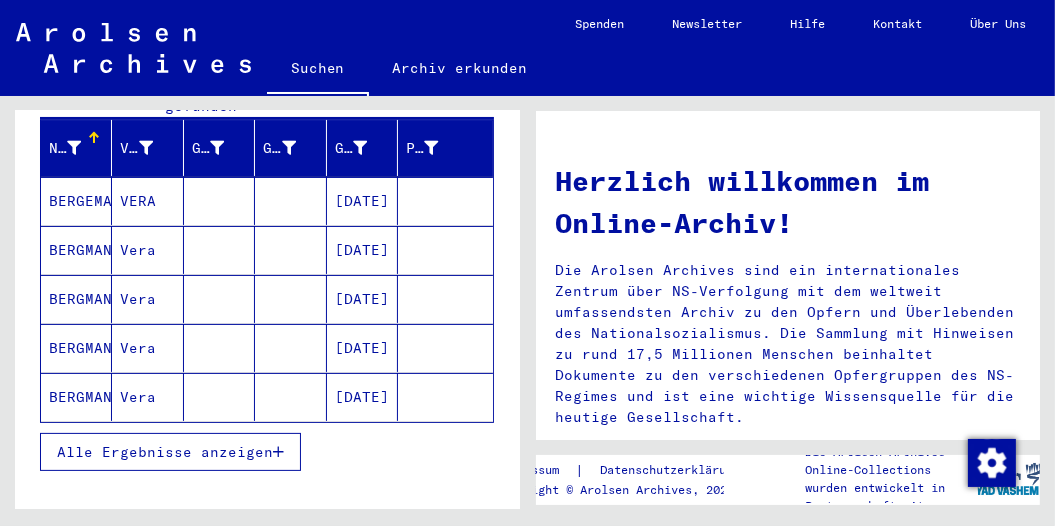 click on "Alle Ergebnisse anzeigen" at bounding box center [165, 452] 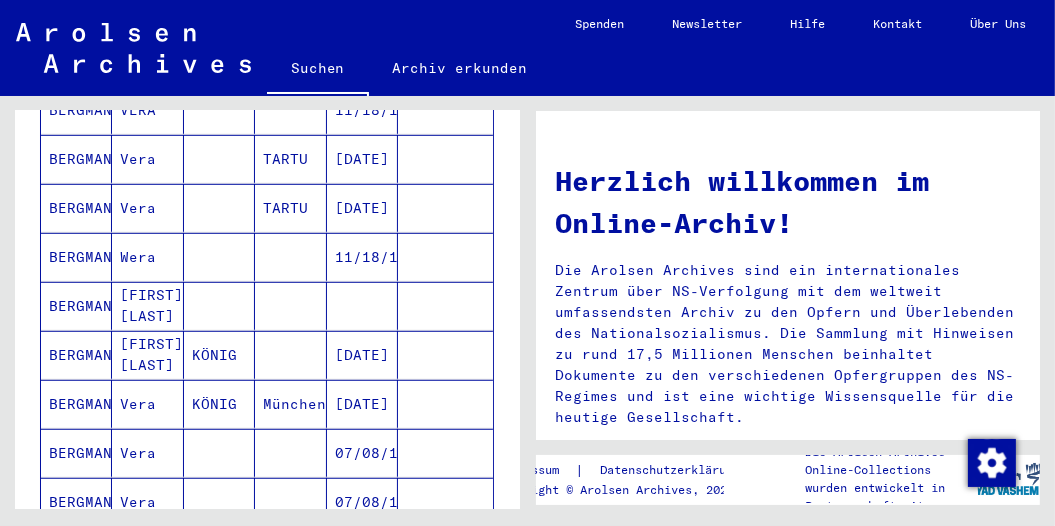 scroll, scrollTop: 940, scrollLeft: 0, axis: vertical 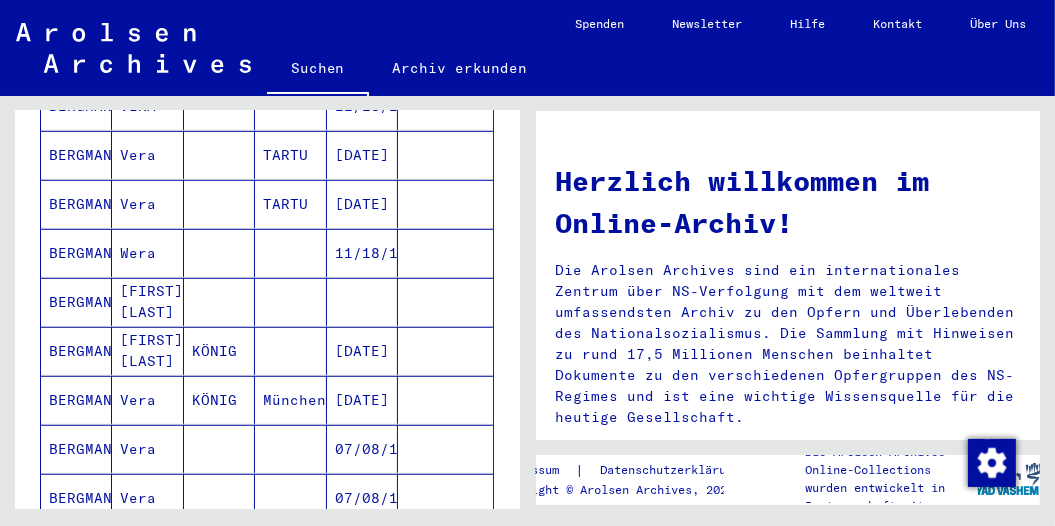 click on "KÖNIG" at bounding box center (219, 400) 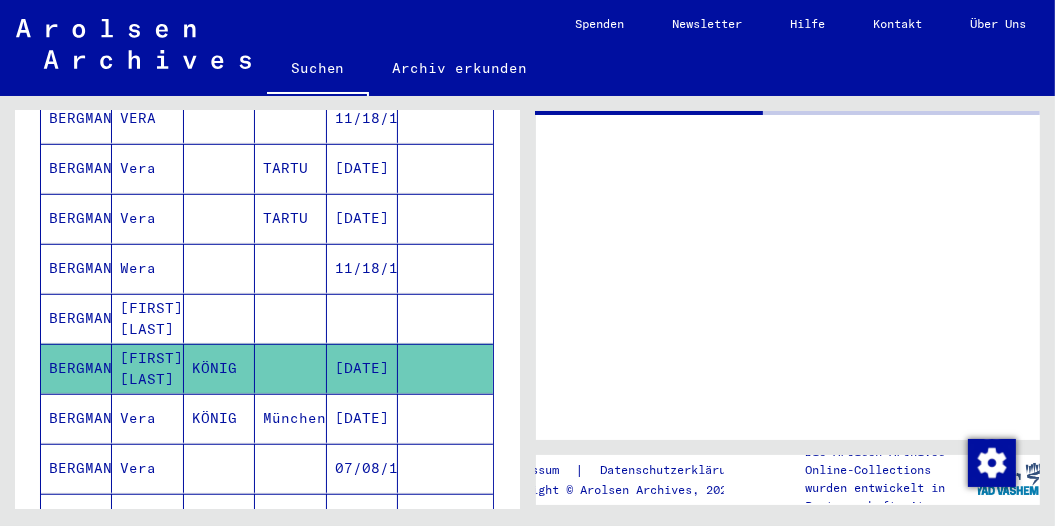 scroll, scrollTop: 953, scrollLeft: 0, axis: vertical 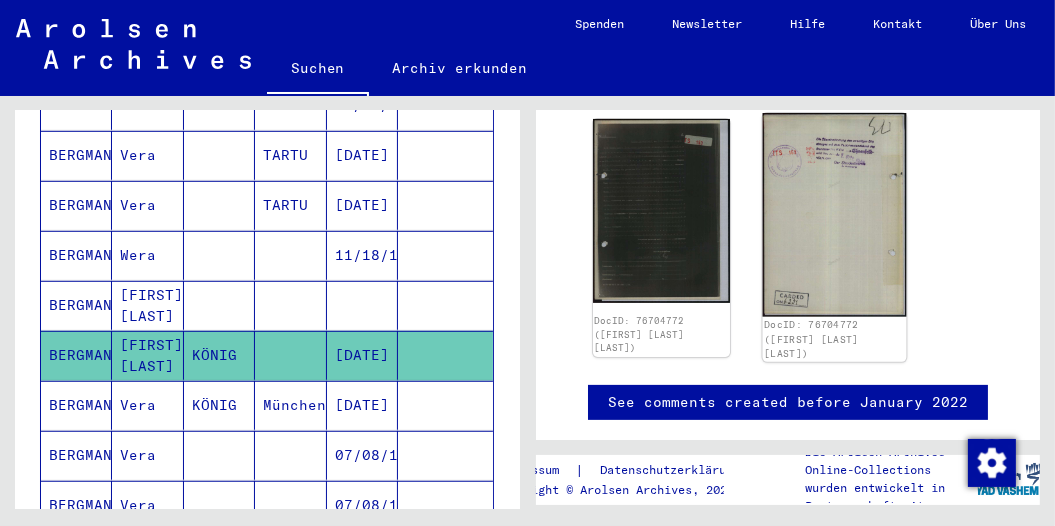 click 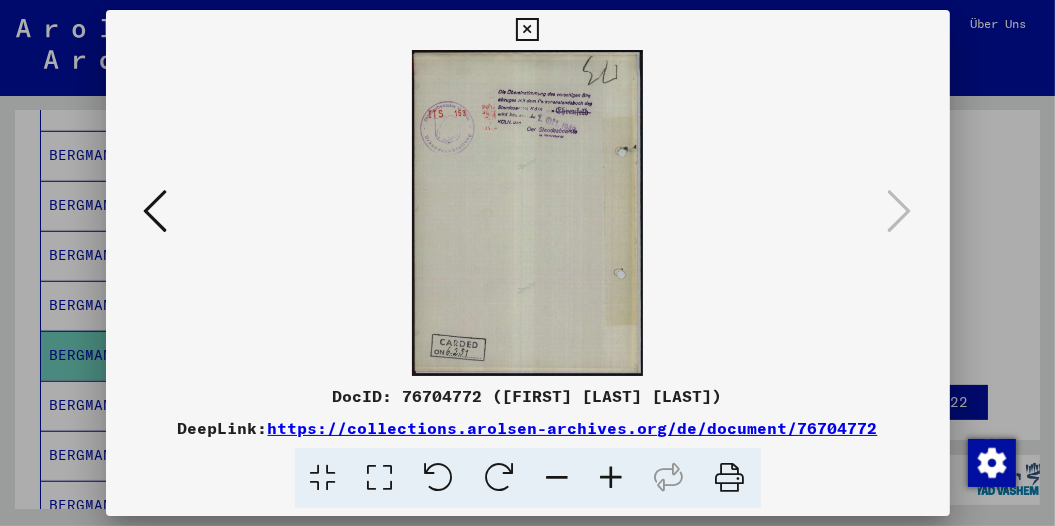 click at bounding box center (380, 478) 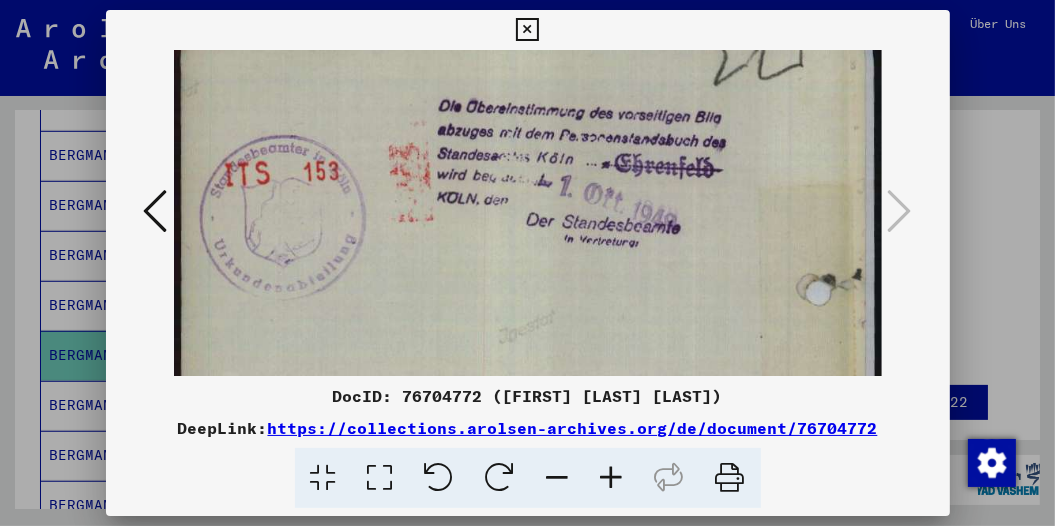 scroll, scrollTop: 38, scrollLeft: 0, axis: vertical 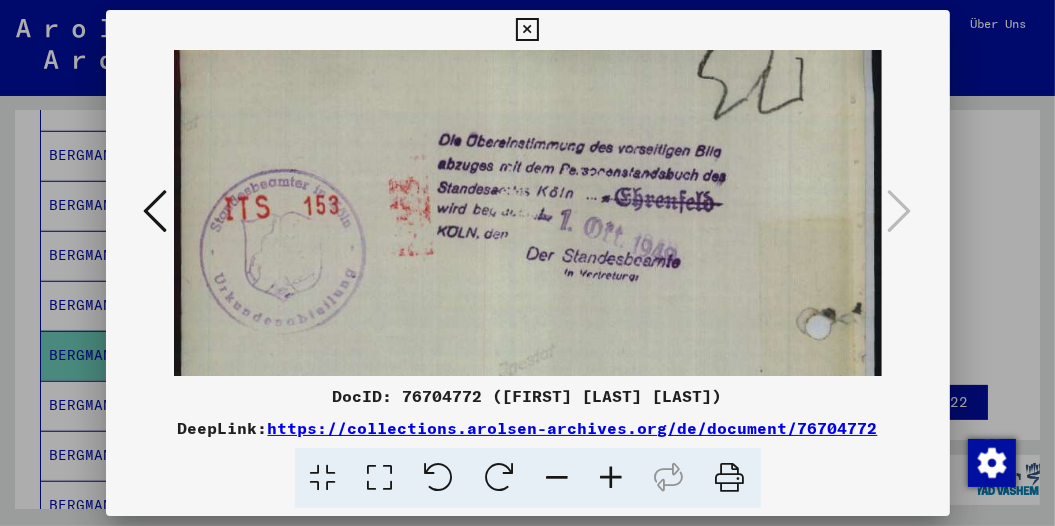 drag, startPoint x: 494, startPoint y: 288, endPoint x: 721, endPoint y: 232, distance: 233.80548 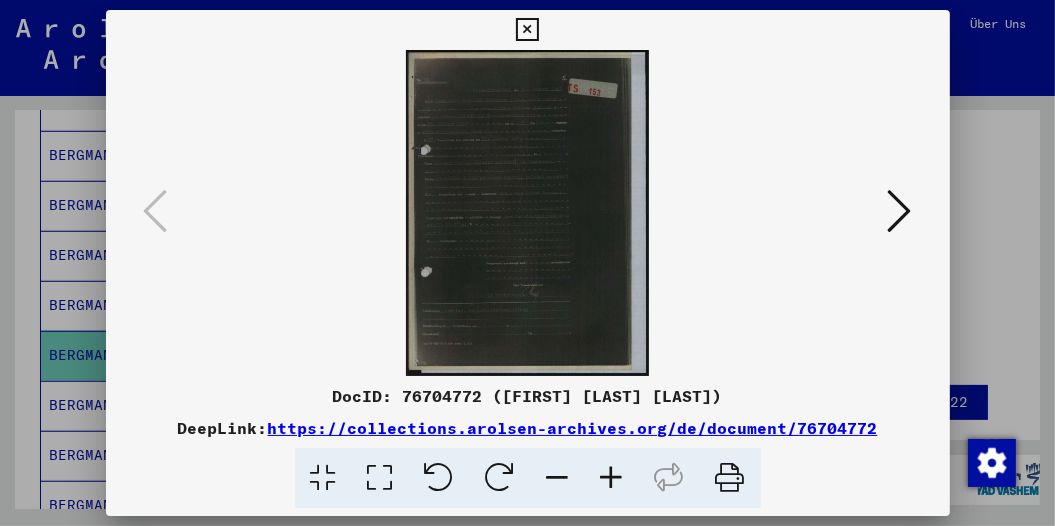 scroll, scrollTop: 0, scrollLeft: 0, axis: both 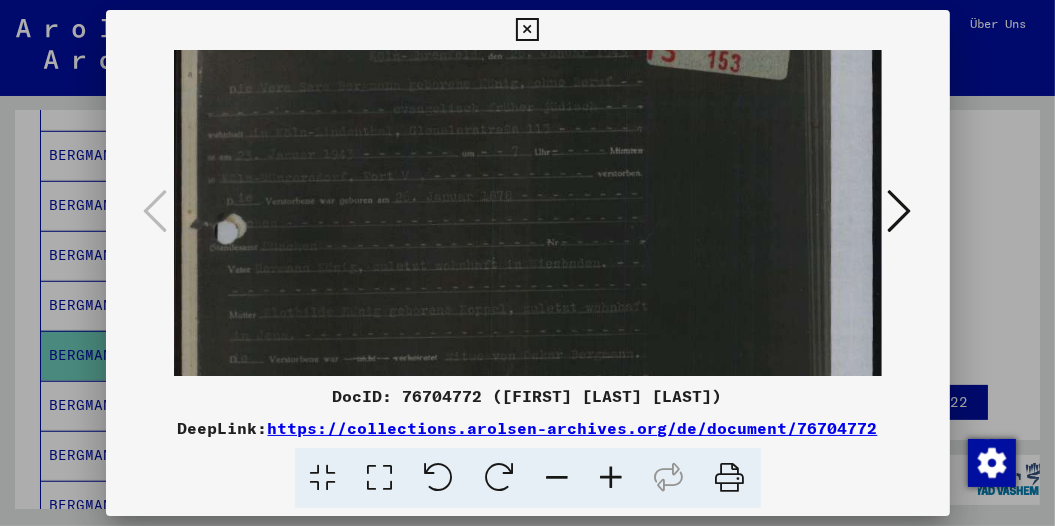 drag, startPoint x: 569, startPoint y: 248, endPoint x: 628, endPoint y: 134, distance: 128.36276 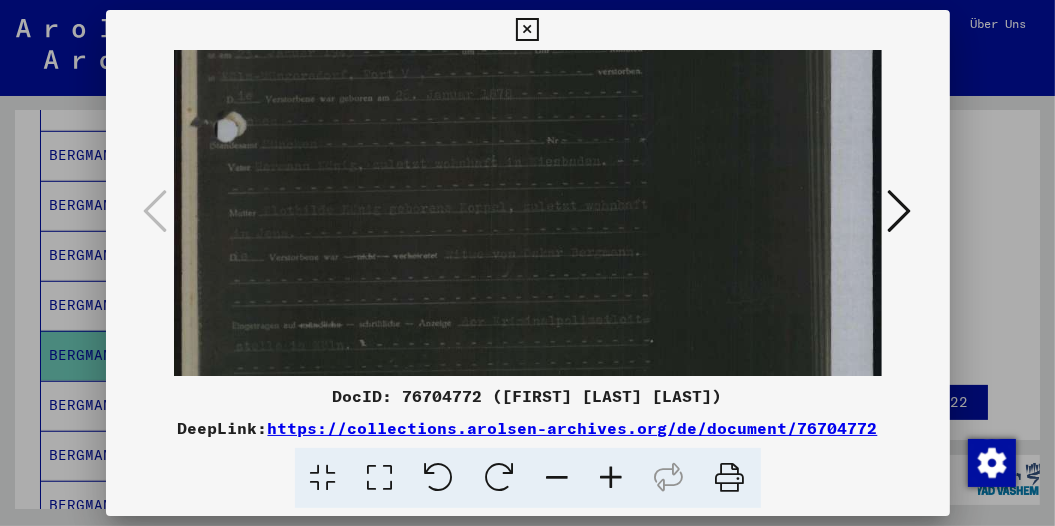 scroll, scrollTop: 246, scrollLeft: 0, axis: vertical 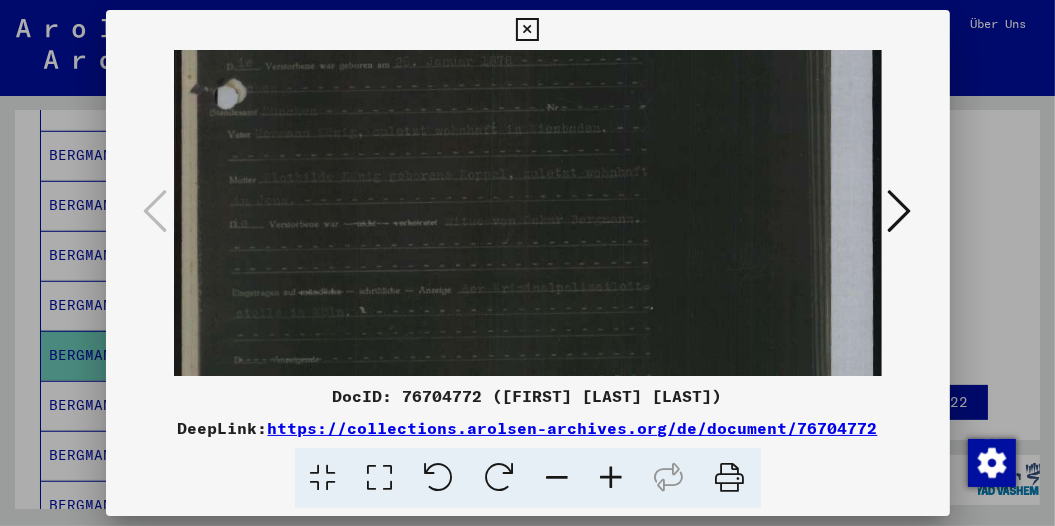 drag, startPoint x: 554, startPoint y: 288, endPoint x: 594, endPoint y: 146, distance: 147.52628 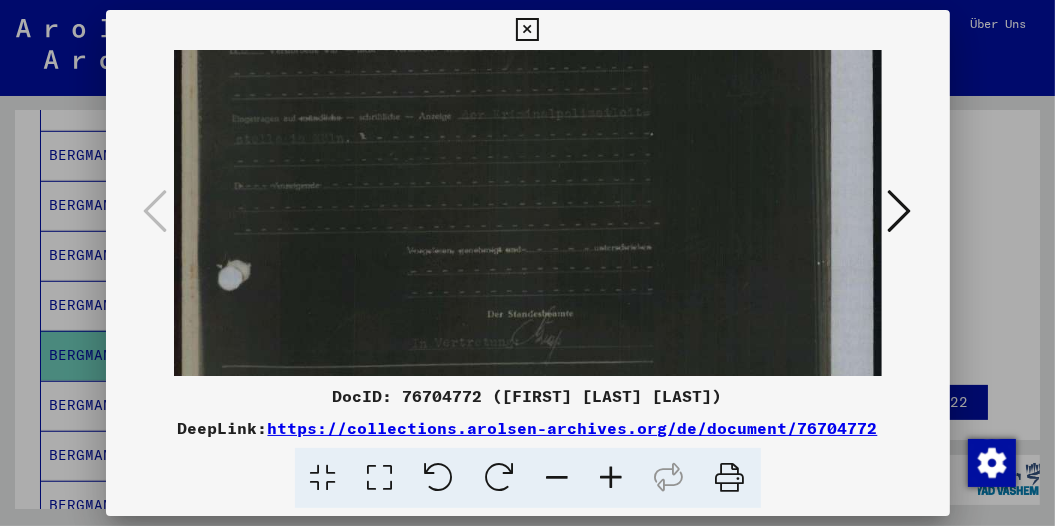 scroll, scrollTop: 424, scrollLeft: 0, axis: vertical 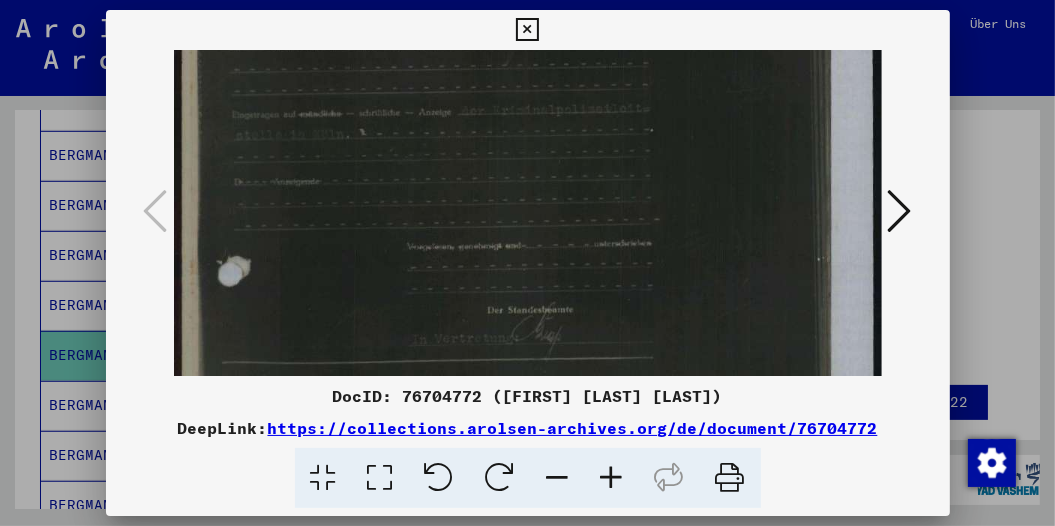 drag, startPoint x: 620, startPoint y: 293, endPoint x: 626, endPoint y: 131, distance: 162.11107 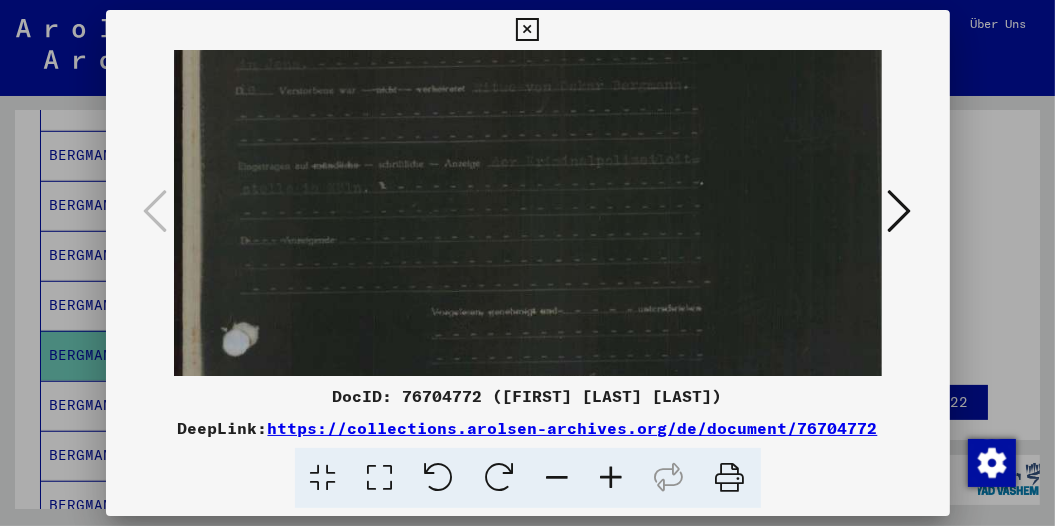click at bounding box center [612, 478] 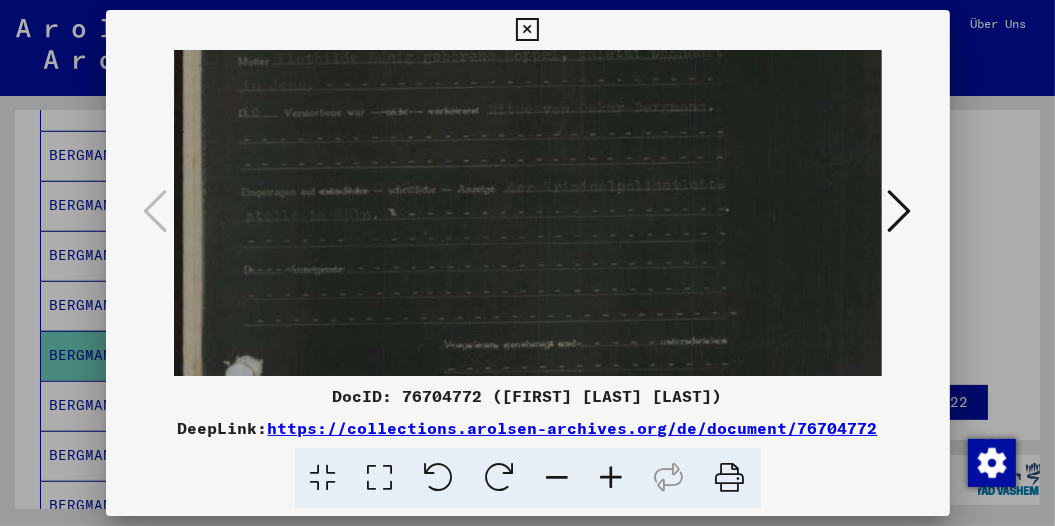 click at bounding box center [612, 478] 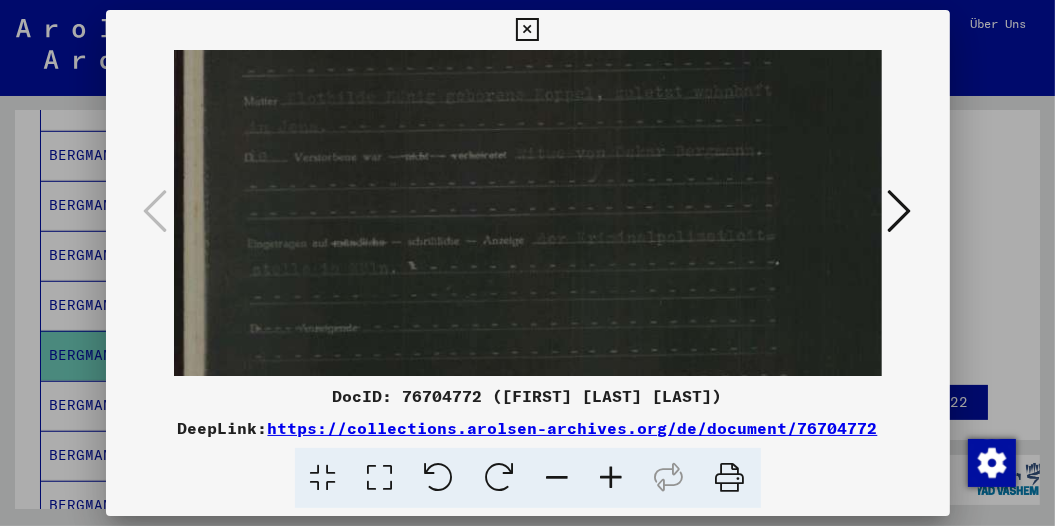 click at bounding box center (612, 478) 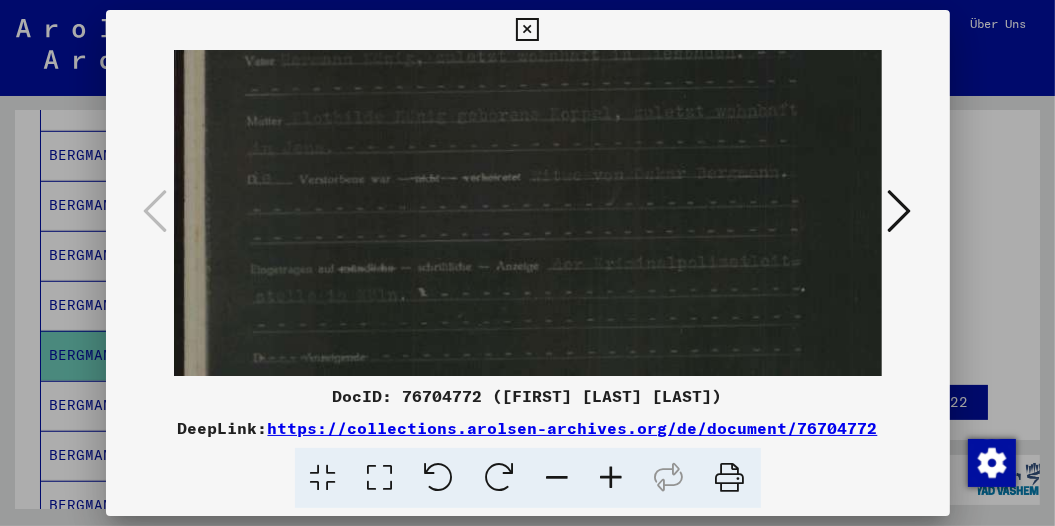 click at bounding box center [612, 478] 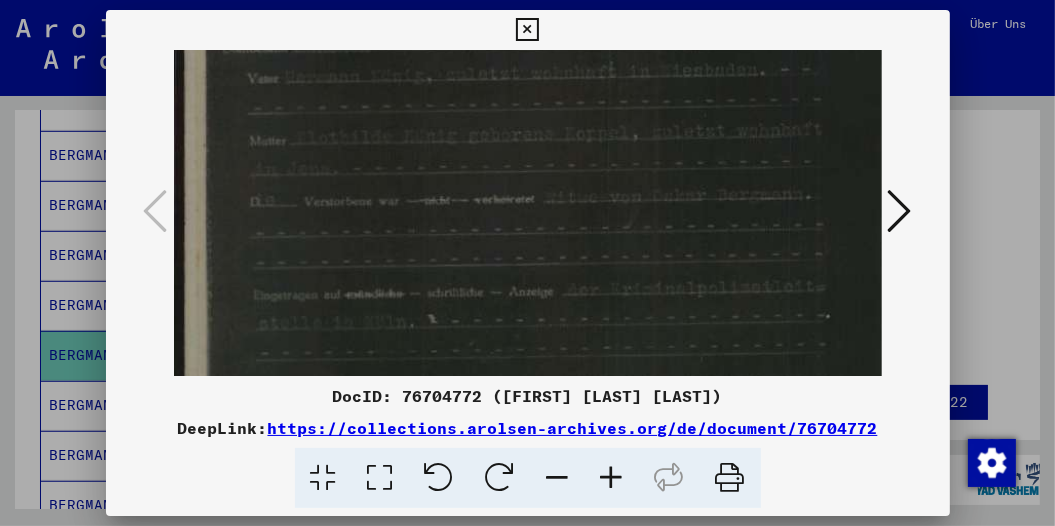 click at bounding box center [612, 478] 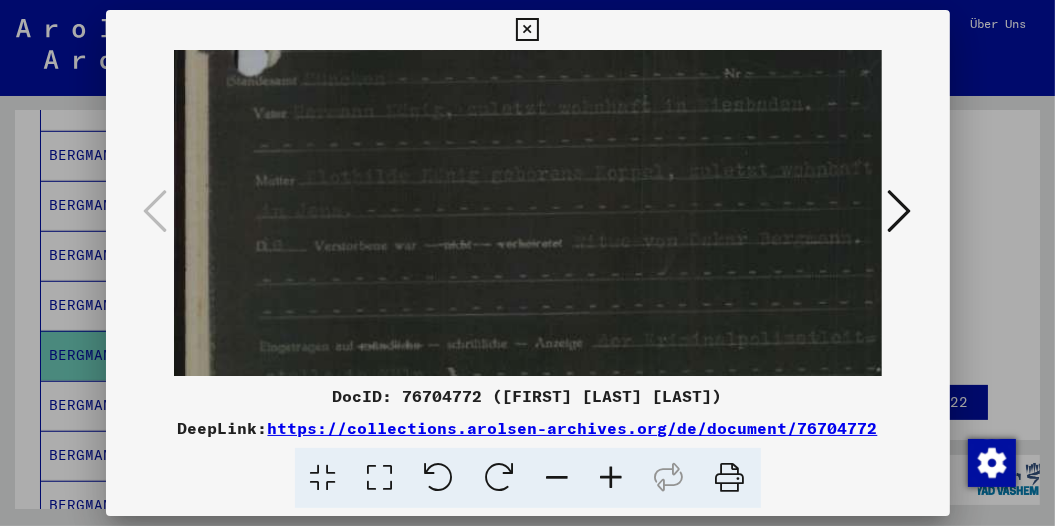 click at bounding box center (612, 478) 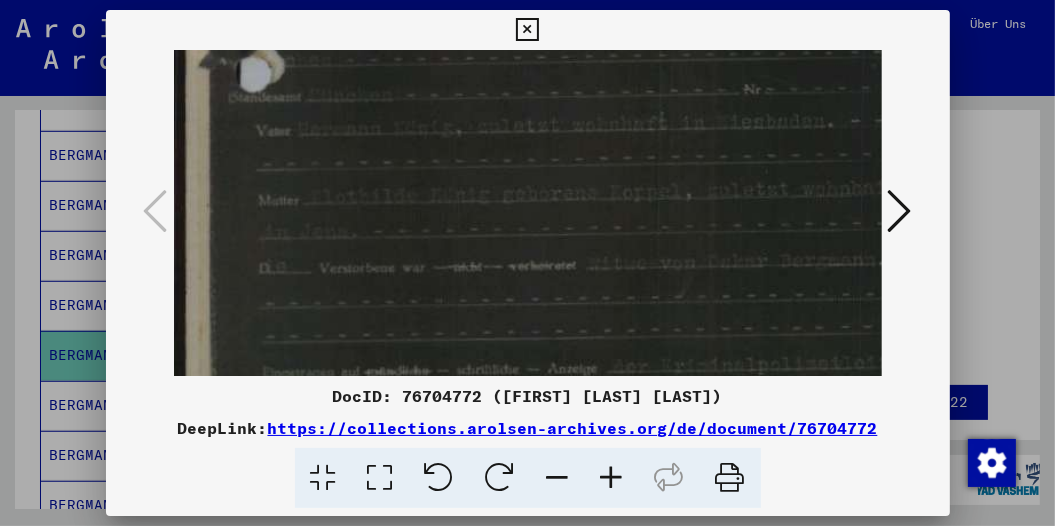 click at bounding box center (527, 30) 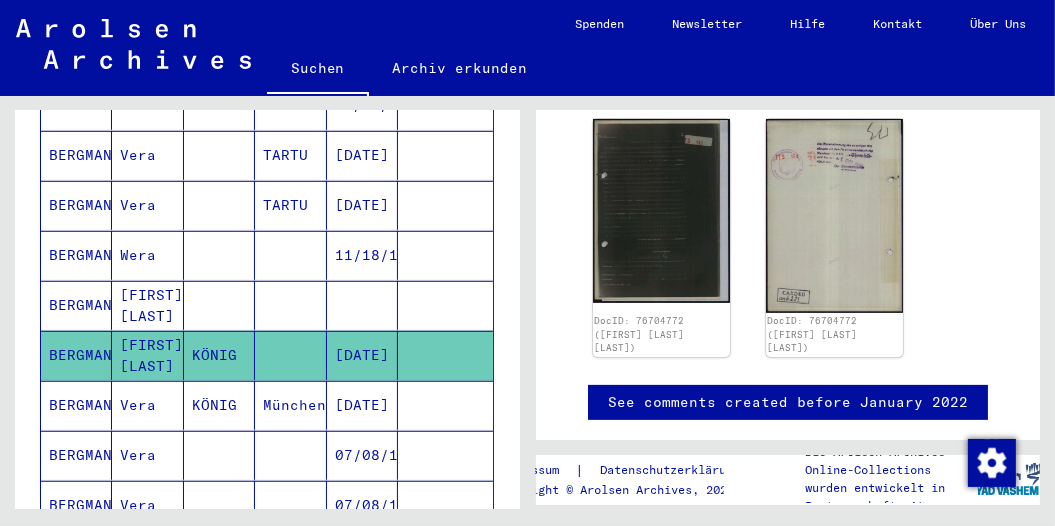 click on "KÖNIG" at bounding box center [219, 455] 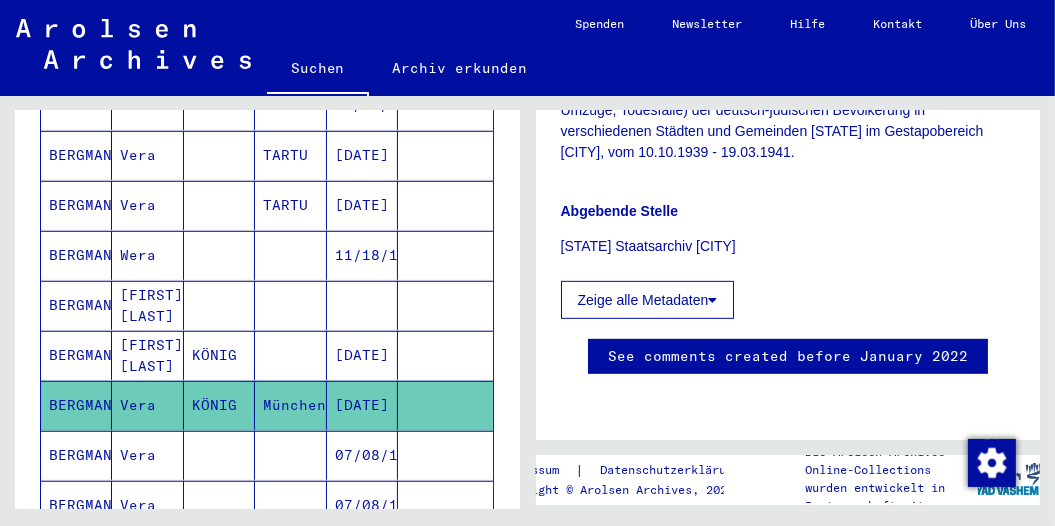 scroll, scrollTop: 728, scrollLeft: 0, axis: vertical 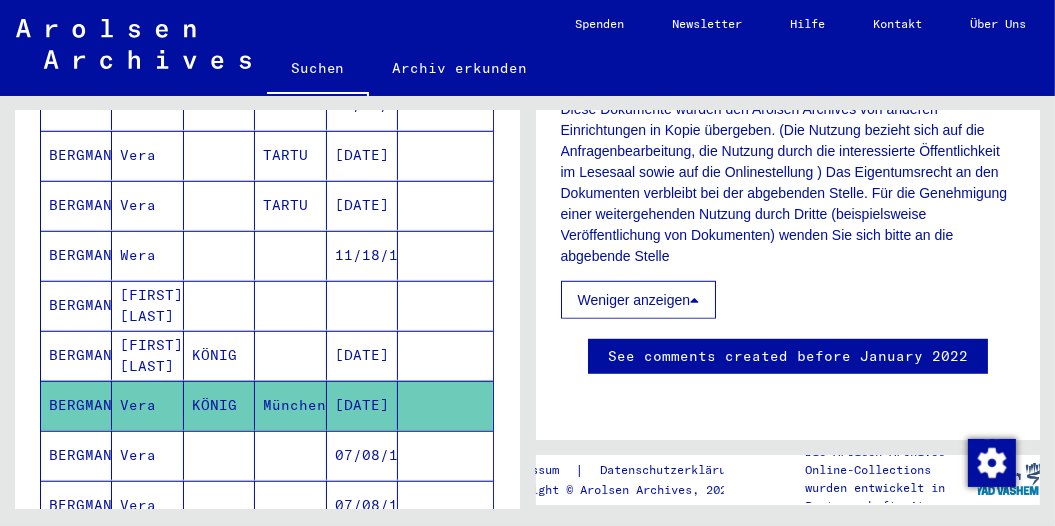 click on "Vera" 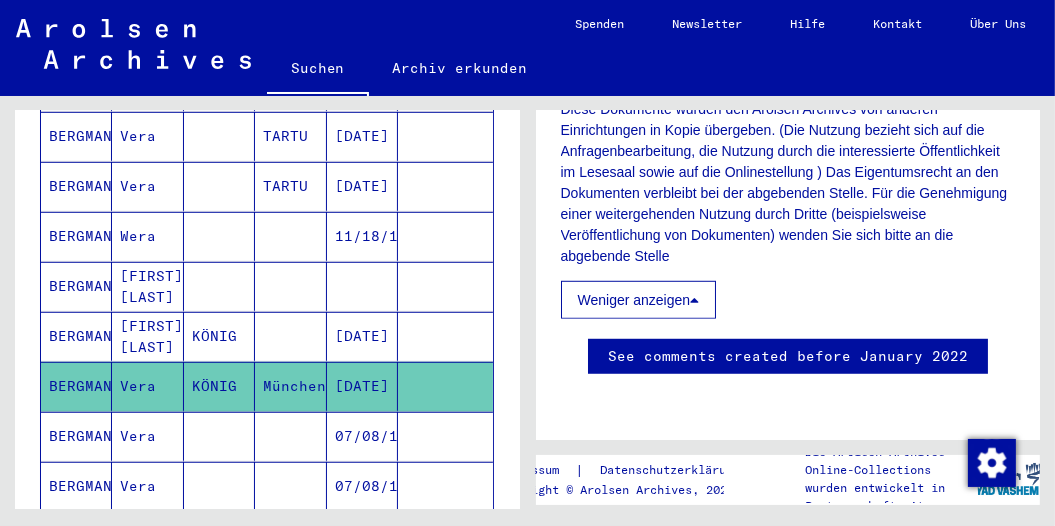 scroll, scrollTop: 994, scrollLeft: 0, axis: vertical 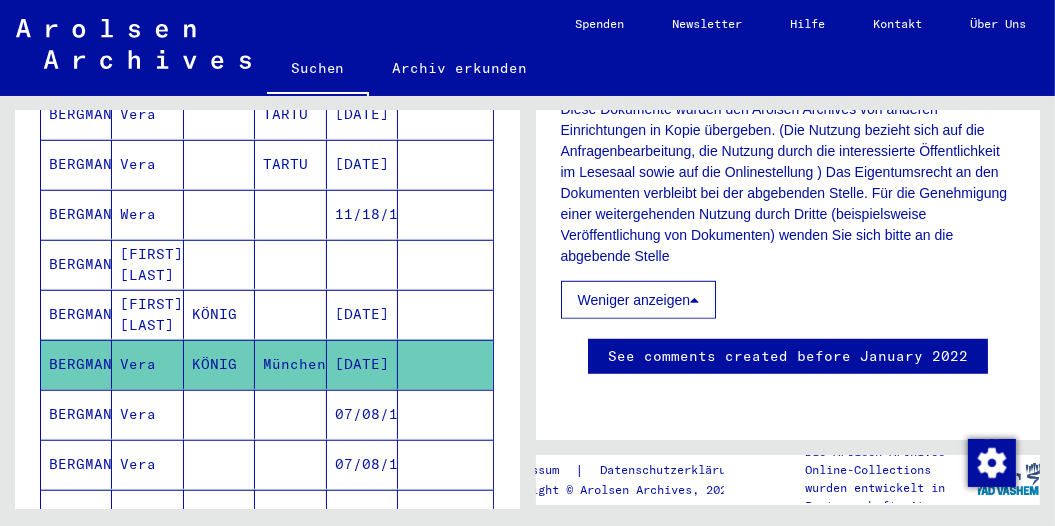 click at bounding box center (445, 364) 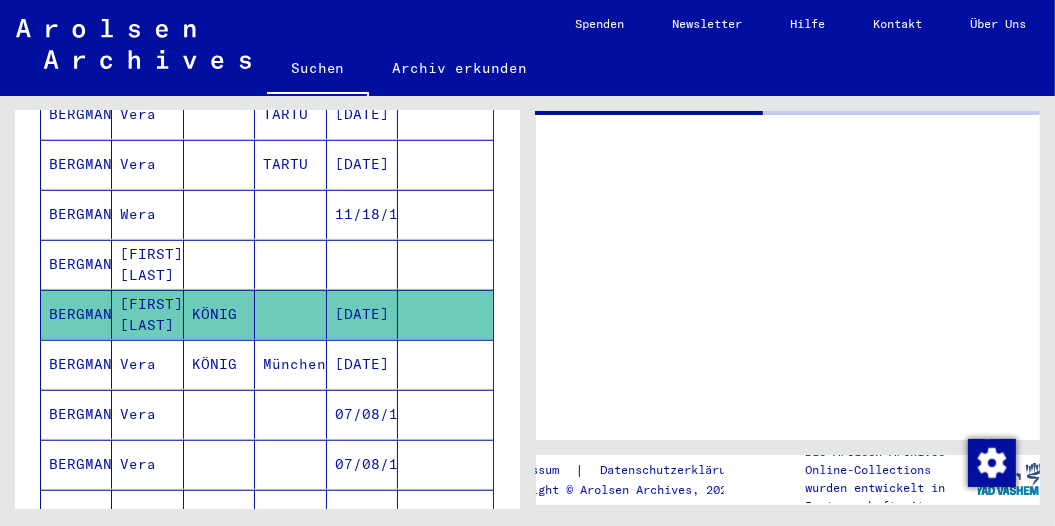 scroll, scrollTop: 0, scrollLeft: 0, axis: both 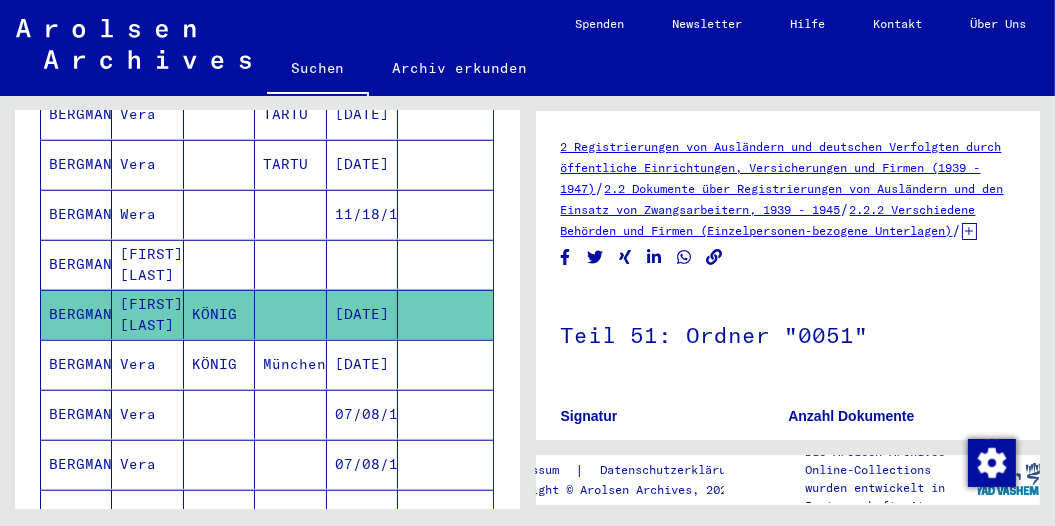 click on "BERGMANN" 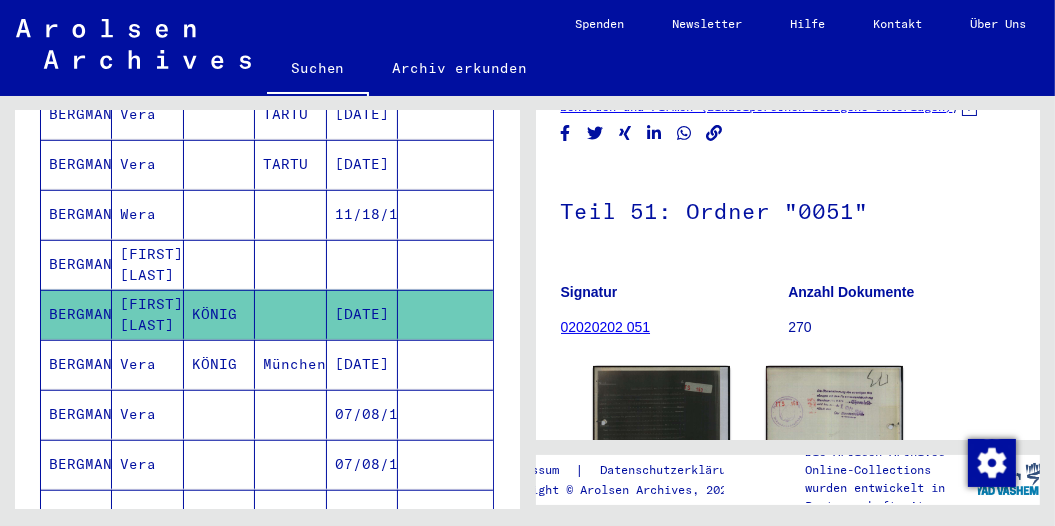 scroll, scrollTop: 248, scrollLeft: 0, axis: vertical 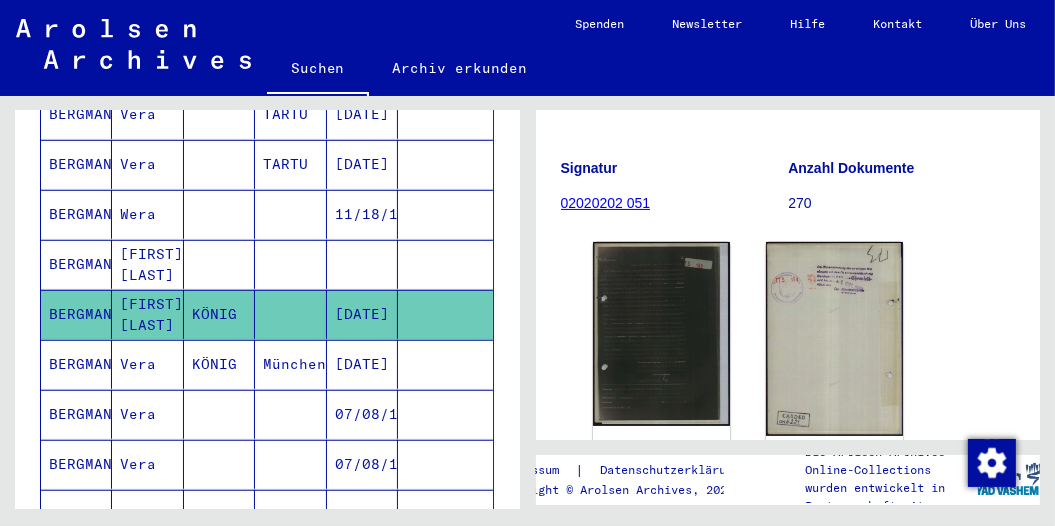 click on "[DATE]" at bounding box center [362, 414] 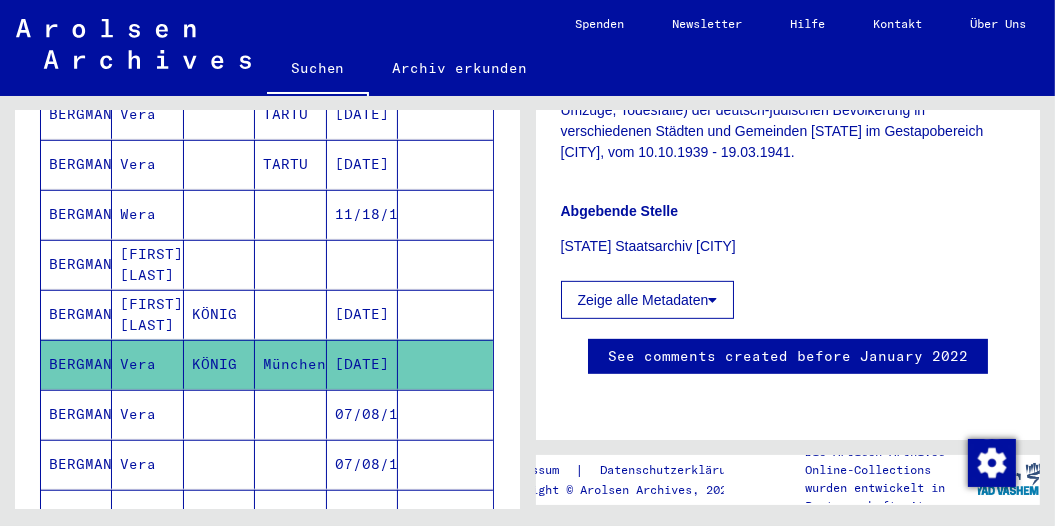 scroll, scrollTop: 777, scrollLeft: 0, axis: vertical 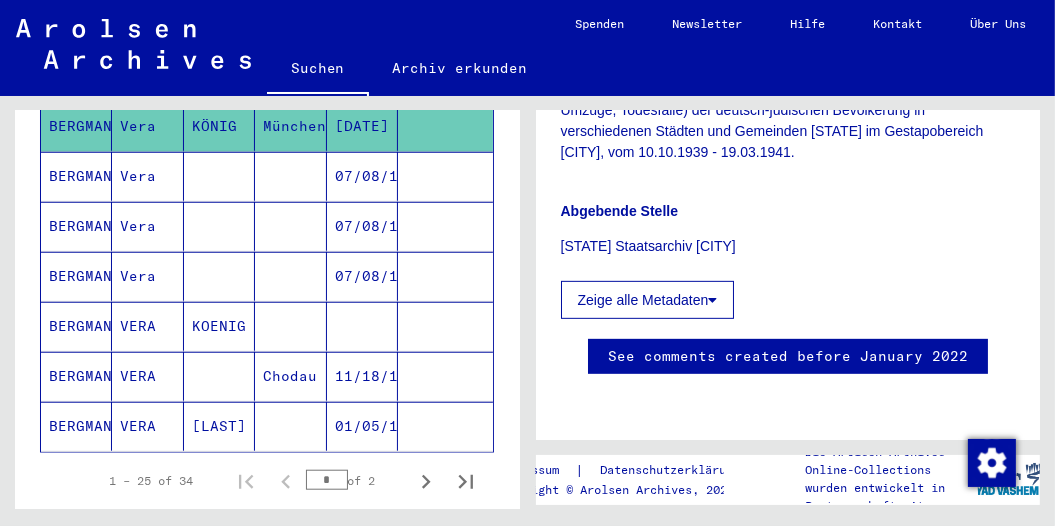 click on "KOENIG" at bounding box center [219, 376] 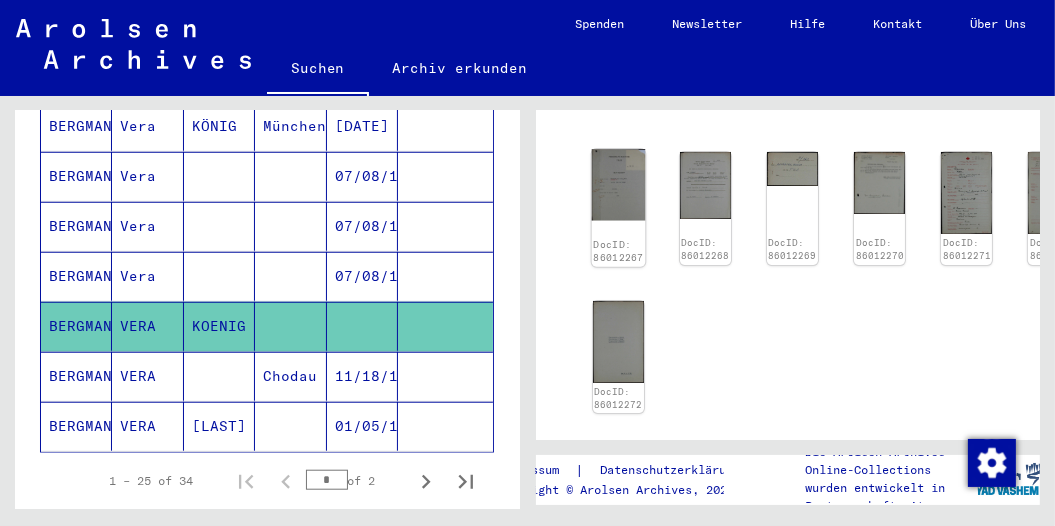 click 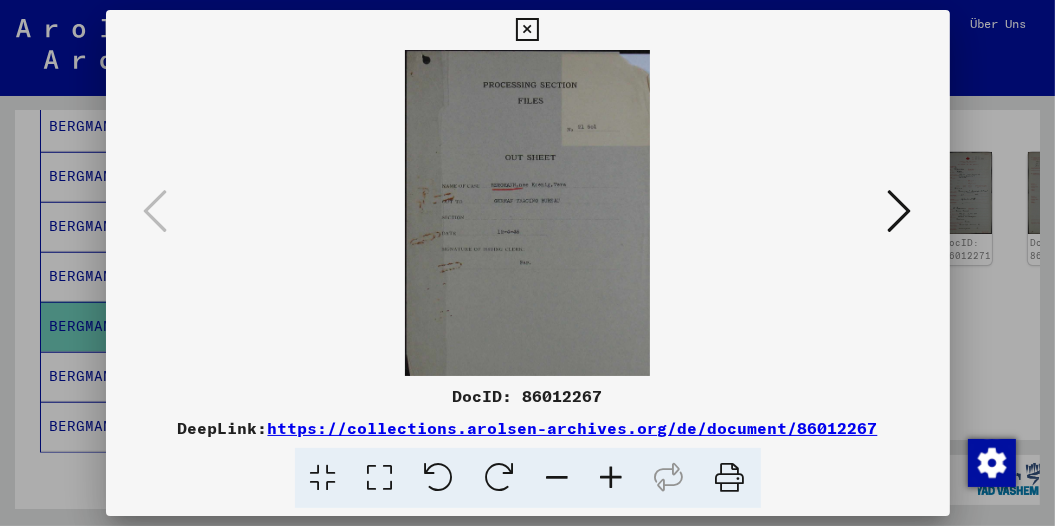 click at bounding box center (380, 478) 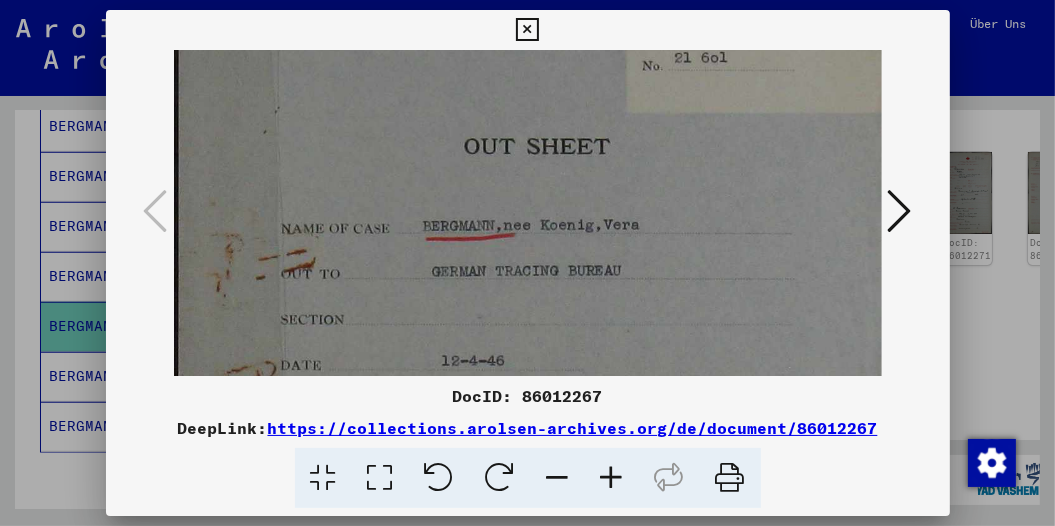 scroll, scrollTop: 232, scrollLeft: 0, axis: vertical 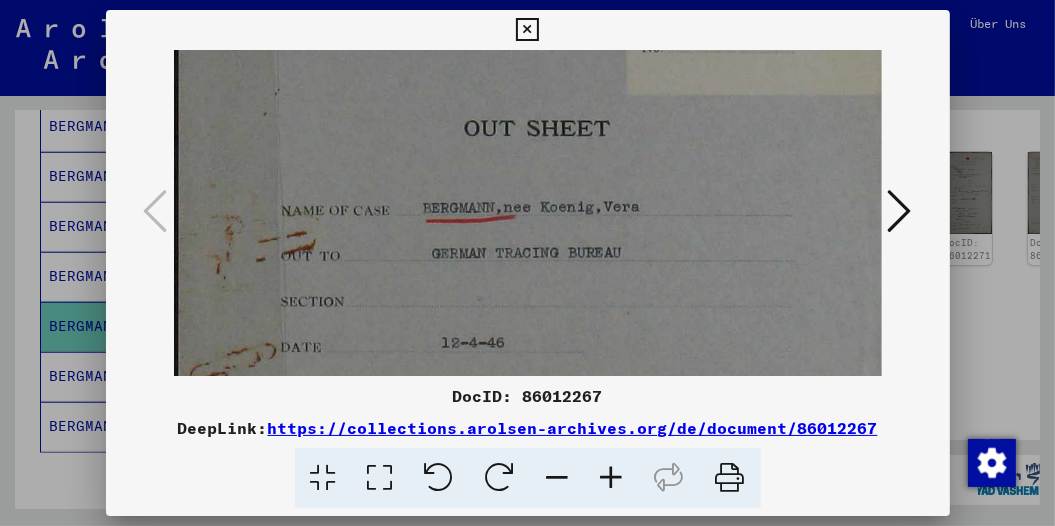 drag, startPoint x: 736, startPoint y: 279, endPoint x: 780, endPoint y: 36, distance: 246.95142 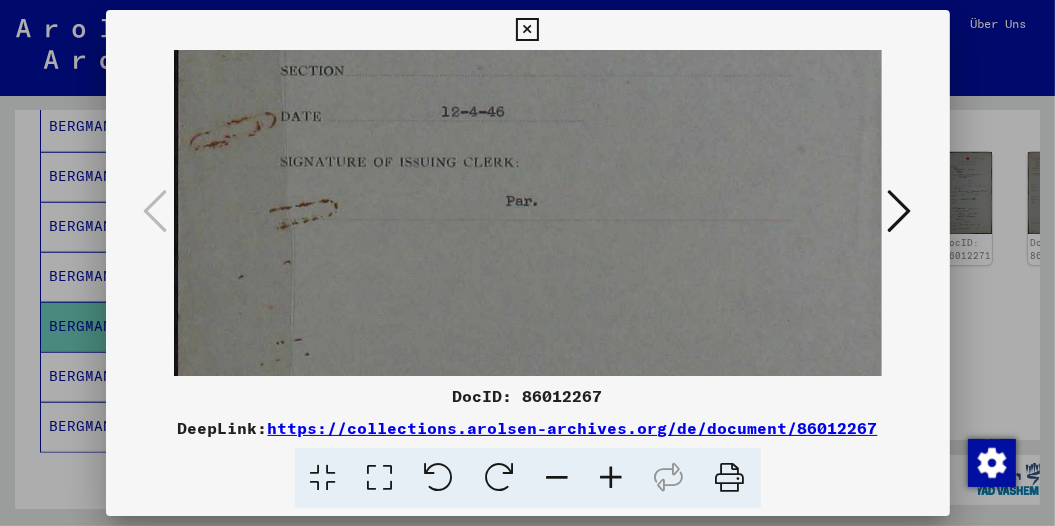 scroll, scrollTop: 466, scrollLeft: 0, axis: vertical 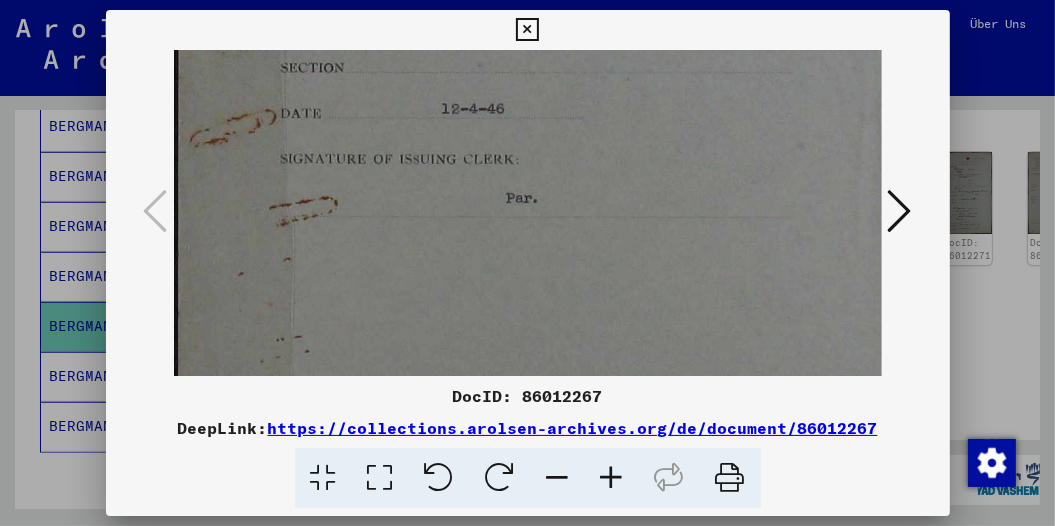 drag, startPoint x: 764, startPoint y: 311, endPoint x: 808, endPoint y: 60, distance: 254.8274 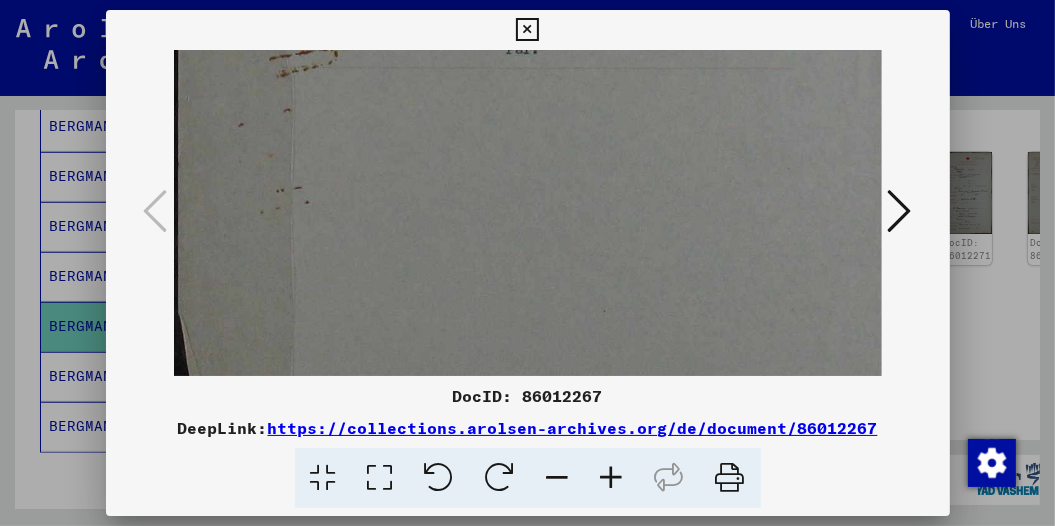 drag, startPoint x: 720, startPoint y: 272, endPoint x: 730, endPoint y: 48, distance: 224.2231 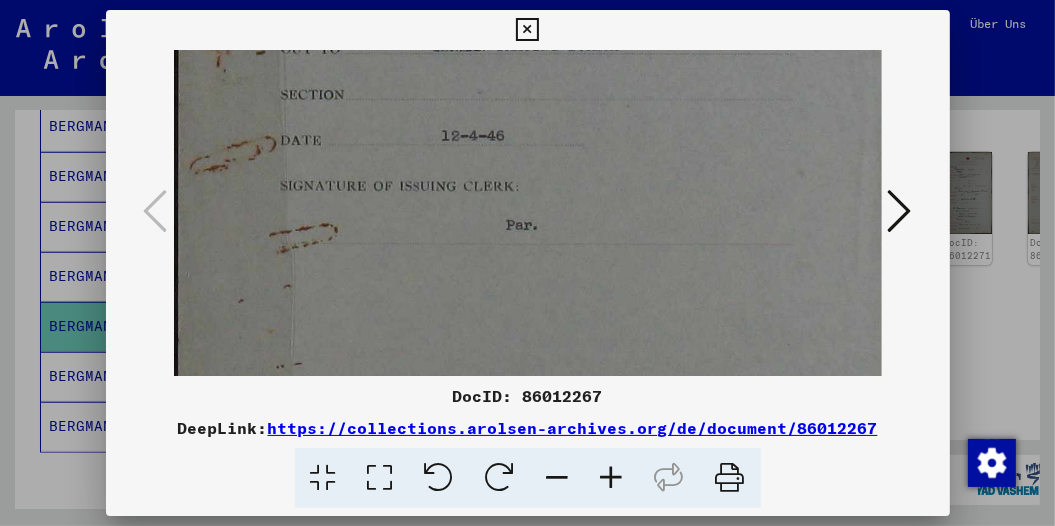 drag, startPoint x: 760, startPoint y: 301, endPoint x: 780, endPoint y: 308, distance: 21.189621 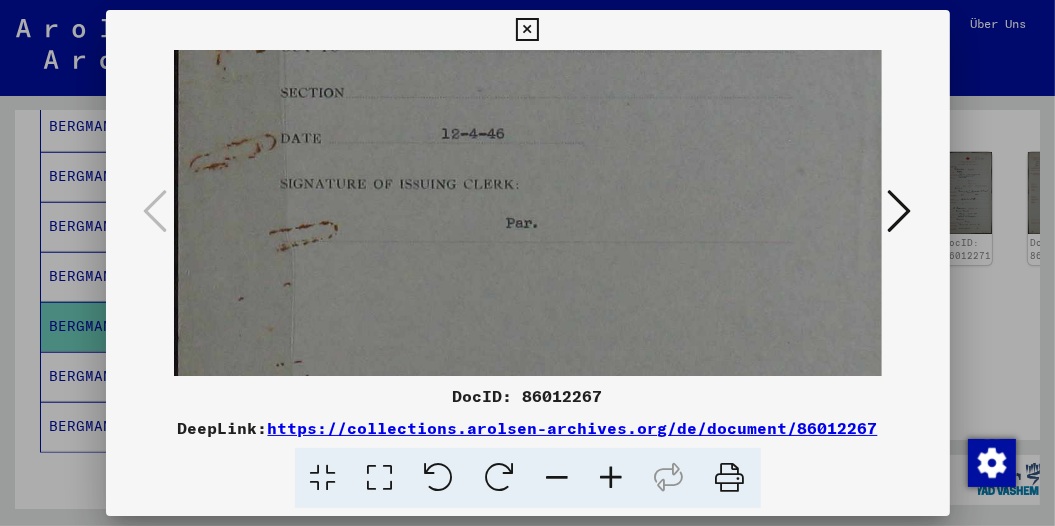 click at bounding box center (900, 211) 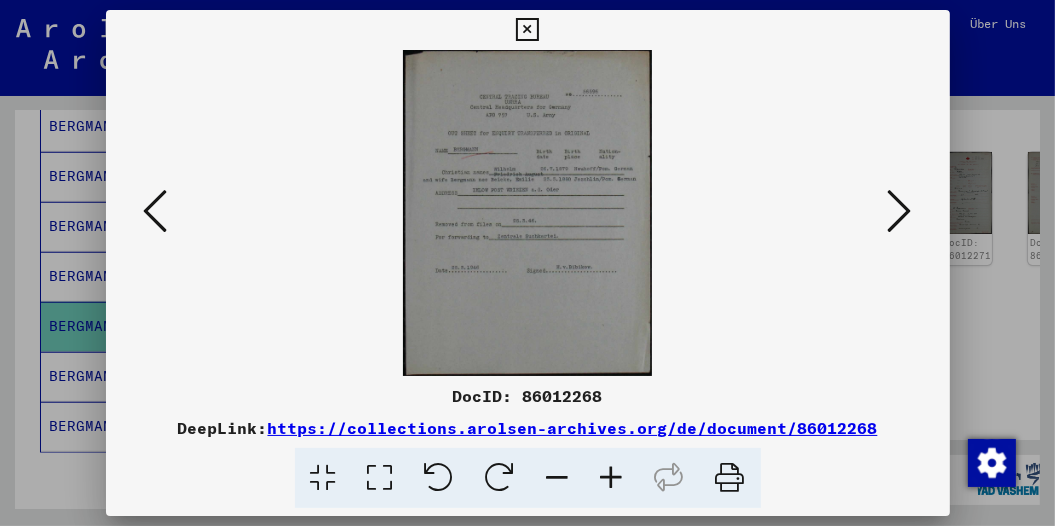 scroll, scrollTop: 0, scrollLeft: 0, axis: both 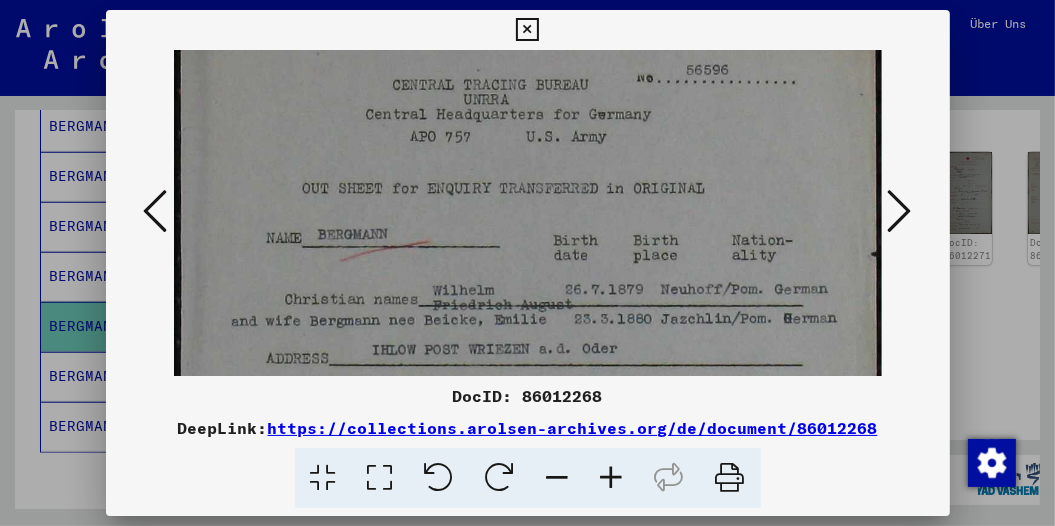 drag, startPoint x: 801, startPoint y: 326, endPoint x: 808, endPoint y: 215, distance: 111.220505 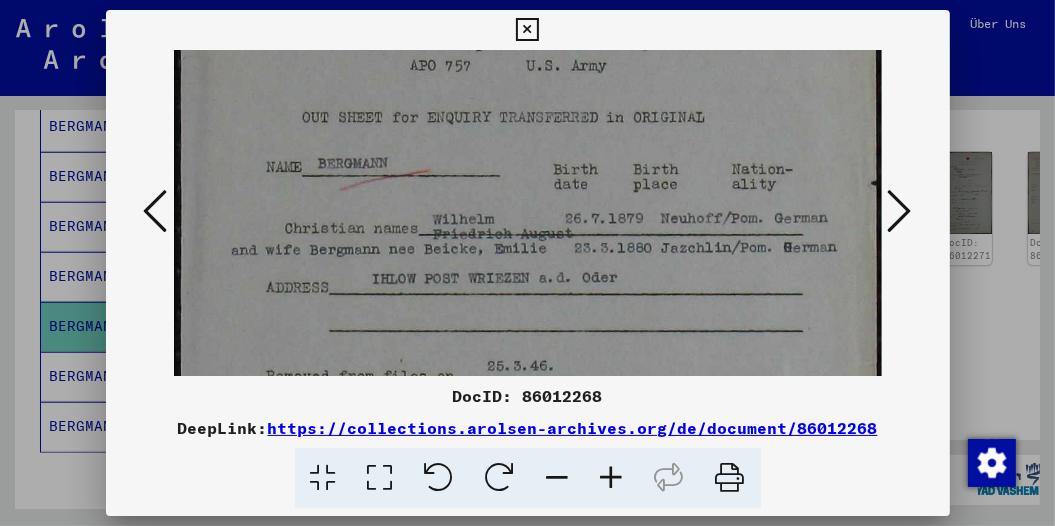 scroll, scrollTop: 185, scrollLeft: 0, axis: vertical 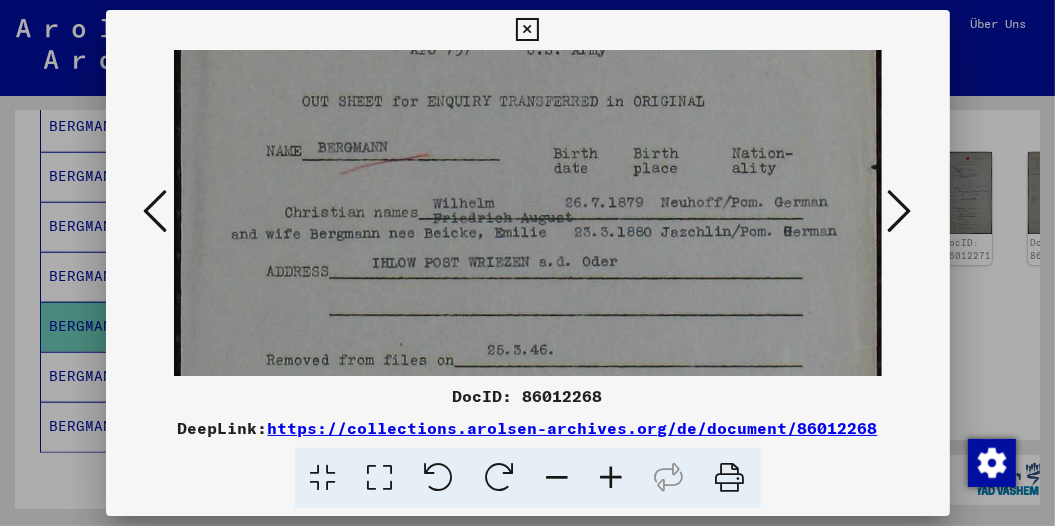 drag, startPoint x: 683, startPoint y: 322, endPoint x: 678, endPoint y: 207, distance: 115.10864 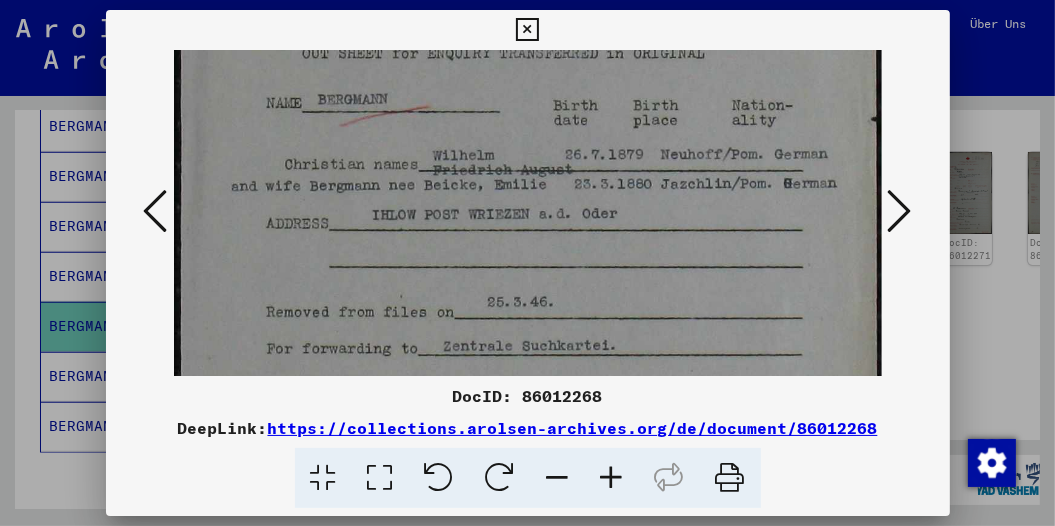scroll, scrollTop: 262, scrollLeft: 0, axis: vertical 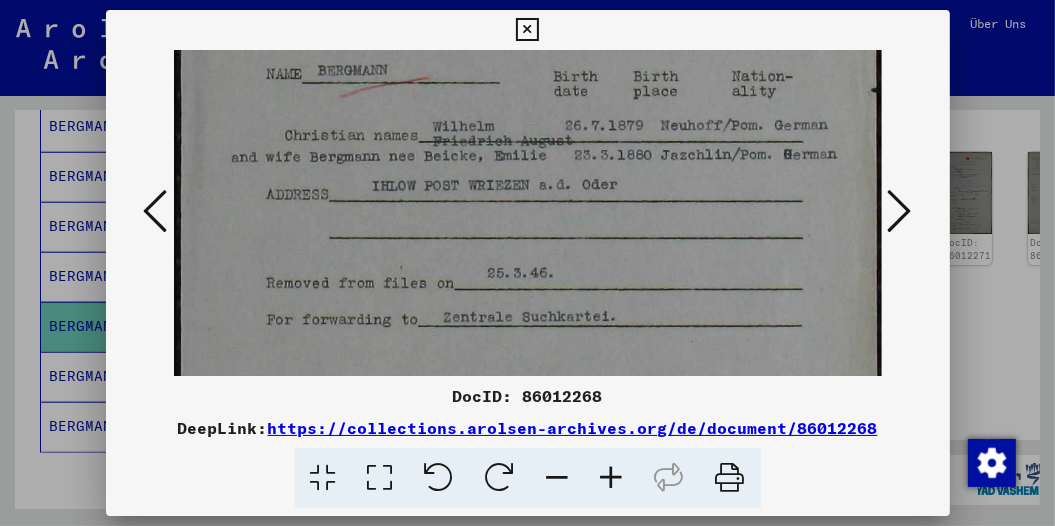 drag, startPoint x: 616, startPoint y: 299, endPoint x: 645, endPoint y: 218, distance: 86.034874 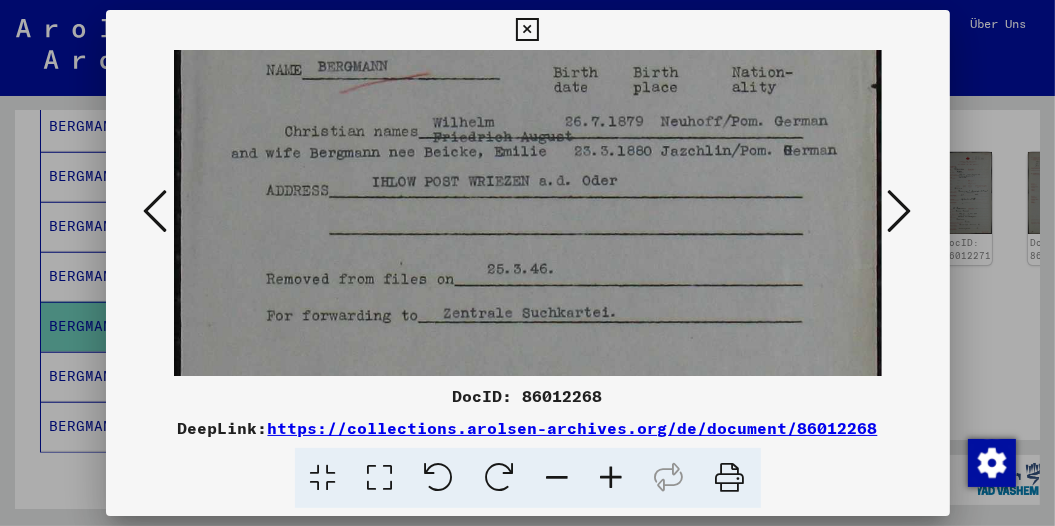 scroll, scrollTop: 298, scrollLeft: 0, axis: vertical 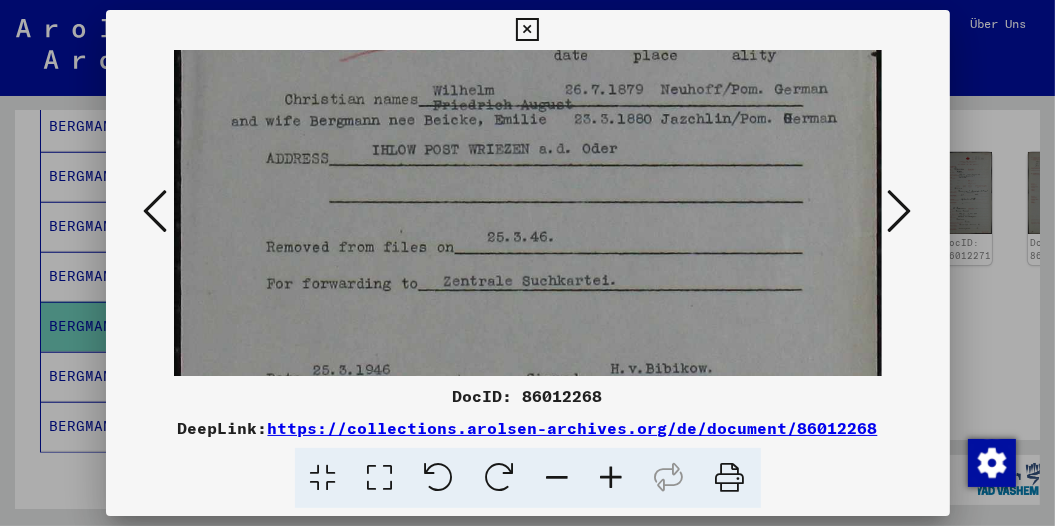 drag, startPoint x: 619, startPoint y: 196, endPoint x: 649, endPoint y: 128, distance: 74.323616 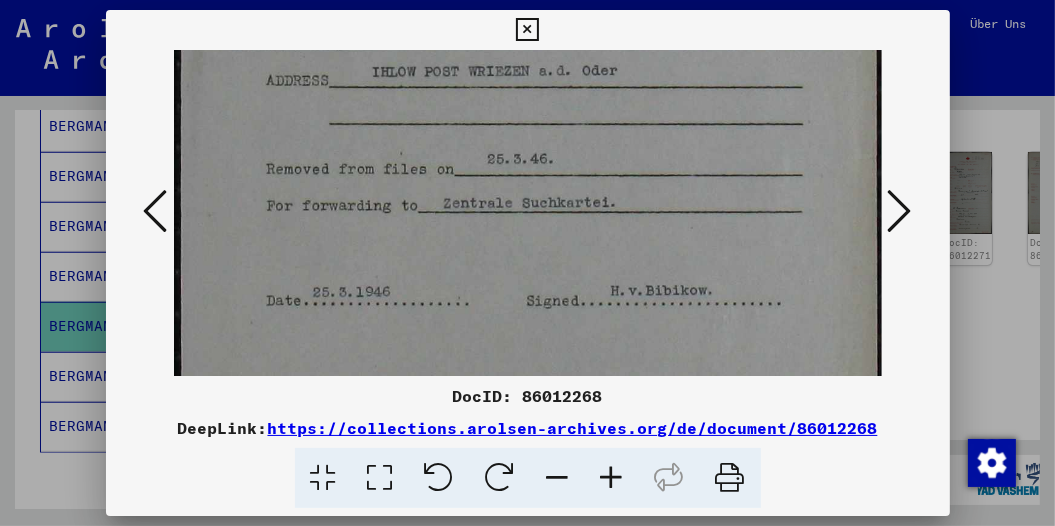 scroll, scrollTop: 513, scrollLeft: 0, axis: vertical 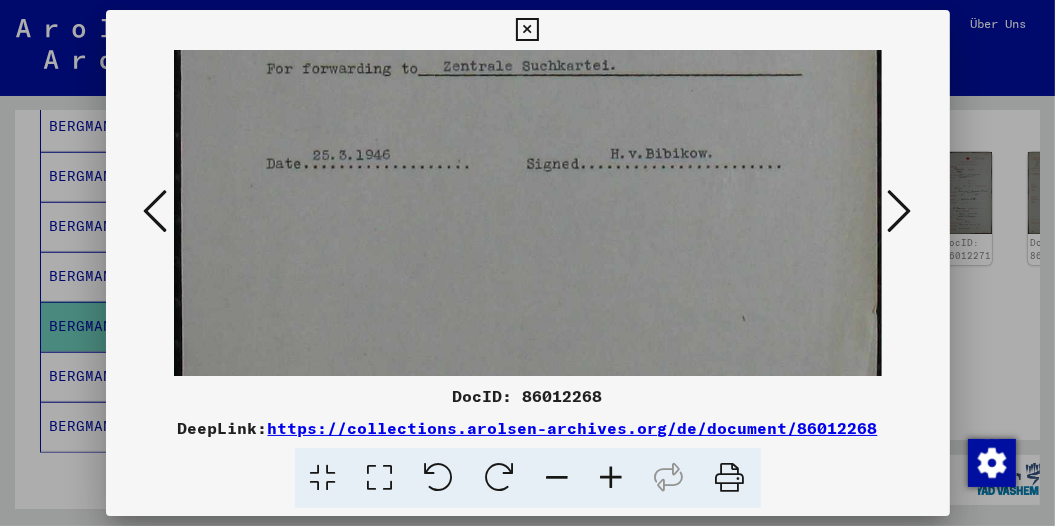 drag, startPoint x: 685, startPoint y: 320, endPoint x: 669, endPoint y: 99, distance: 221.57843 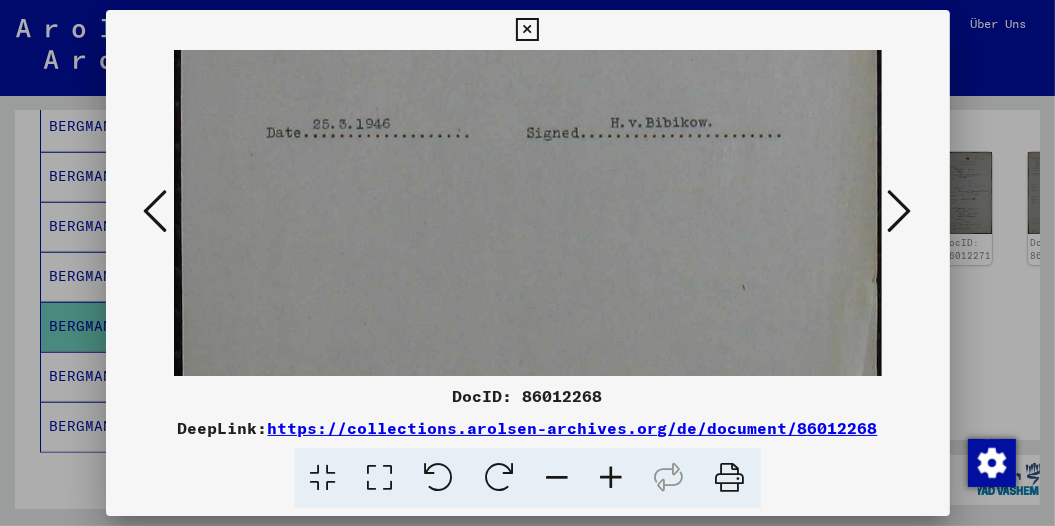 drag, startPoint x: 685, startPoint y: 258, endPoint x: 688, endPoint y: 220, distance: 38.118237 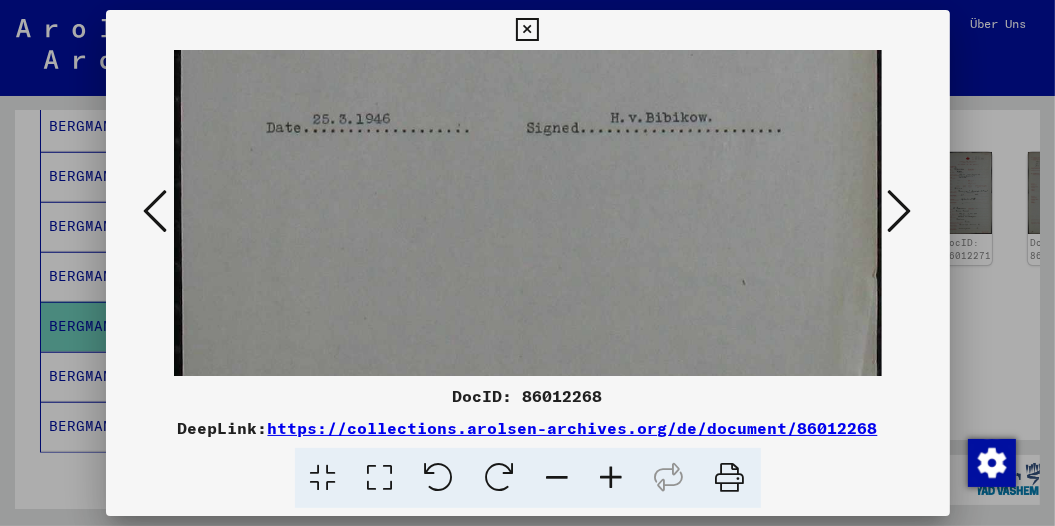 click at bounding box center [900, 211] 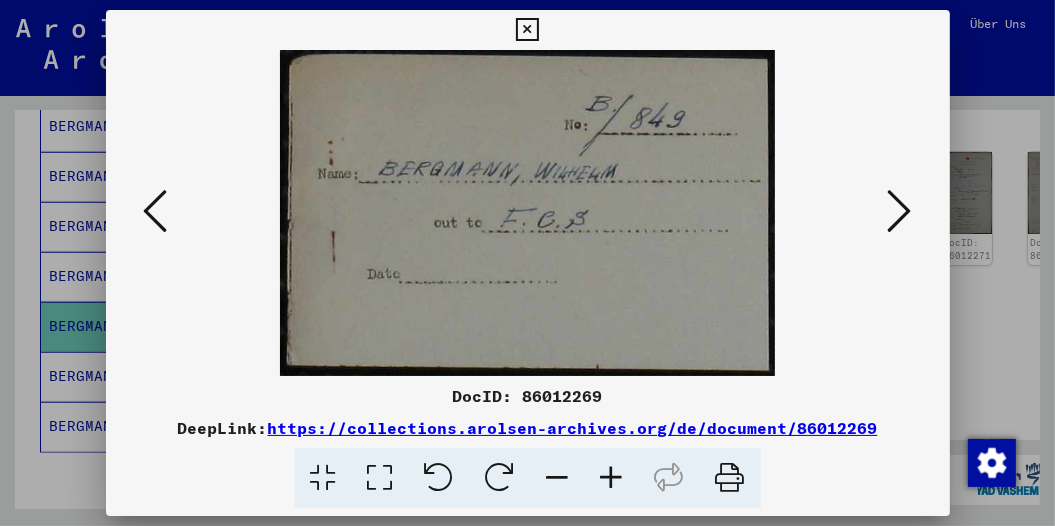 scroll, scrollTop: 0, scrollLeft: 0, axis: both 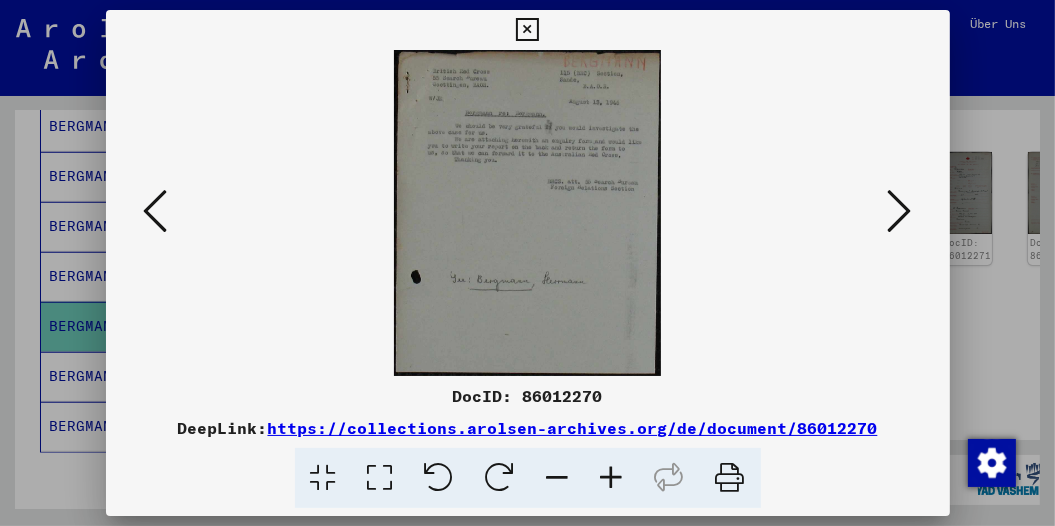 click at bounding box center (380, 478) 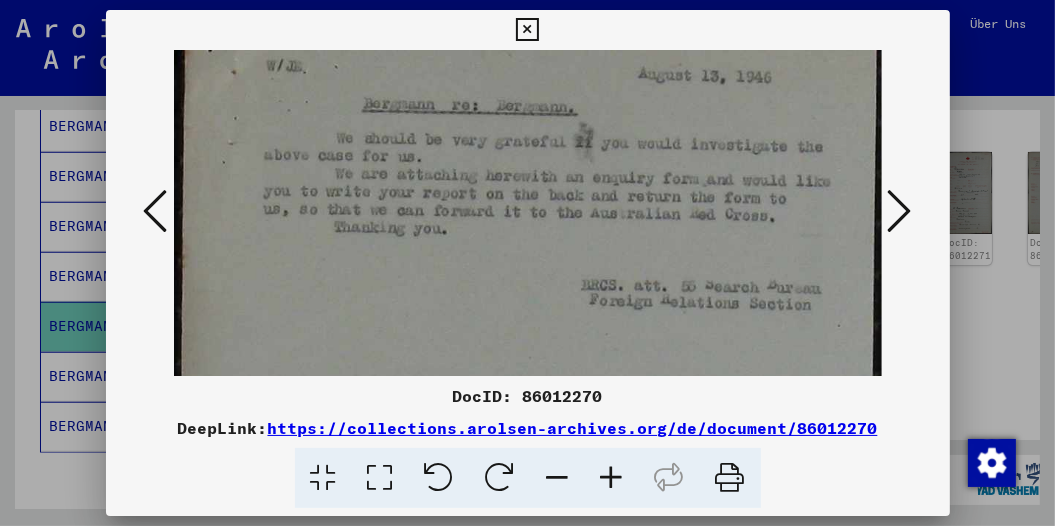 scroll, scrollTop: 164, scrollLeft: 0, axis: vertical 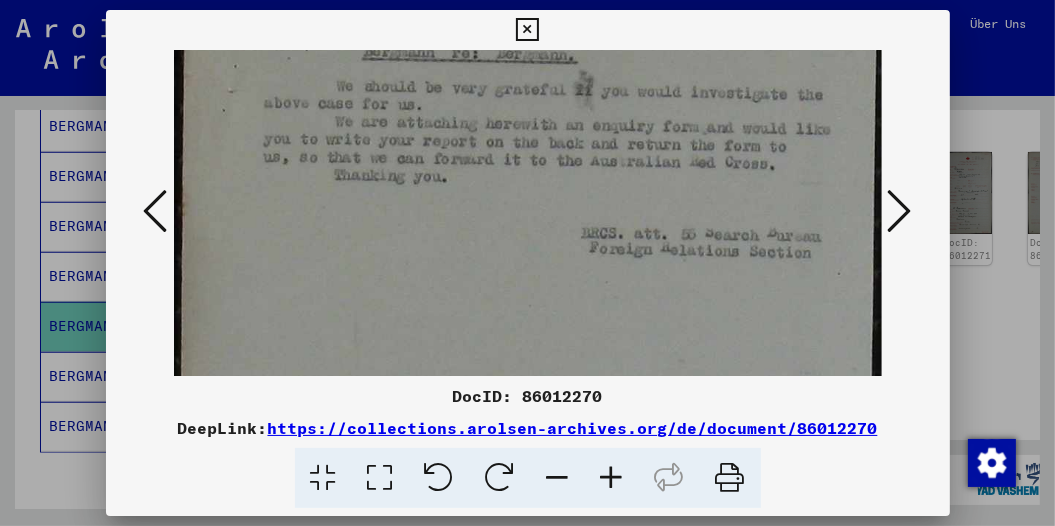 drag, startPoint x: 734, startPoint y: 305, endPoint x: 800, endPoint y: 133, distance: 184.22812 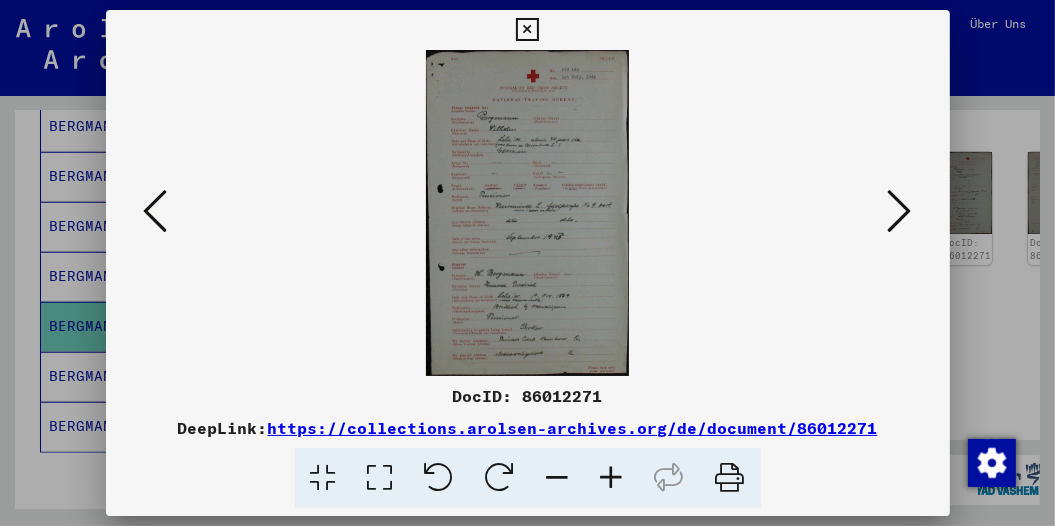 click at bounding box center [380, 478] 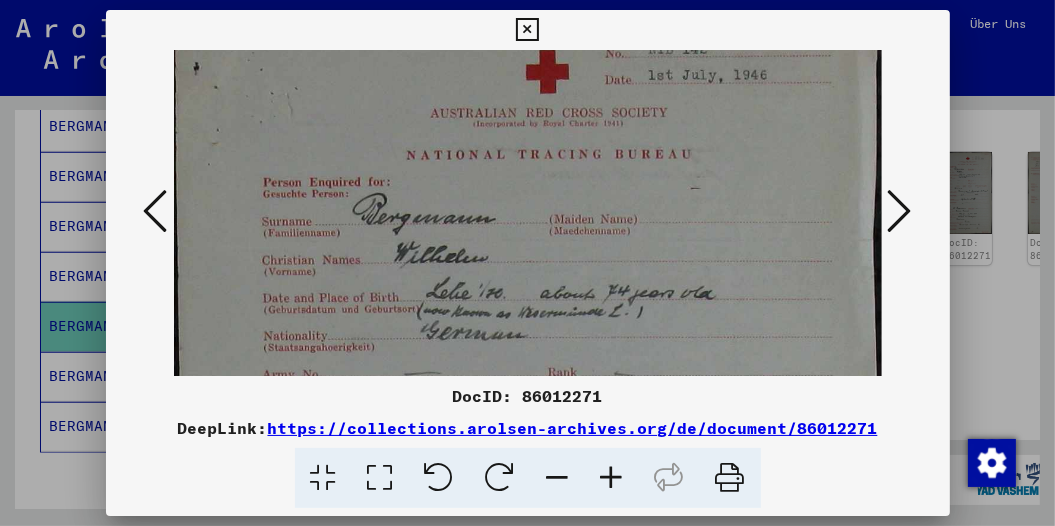 scroll, scrollTop: 111, scrollLeft: 0, axis: vertical 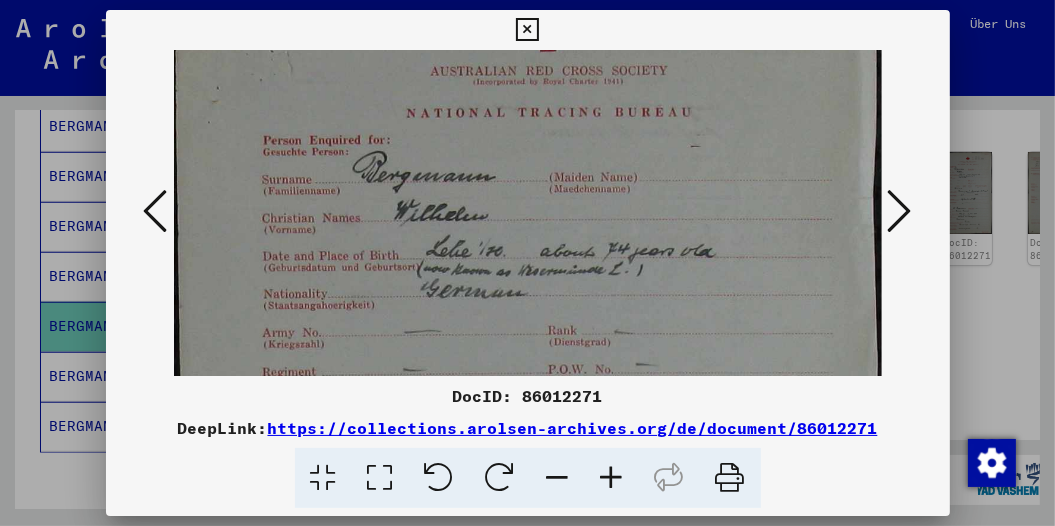 drag, startPoint x: 692, startPoint y: 308, endPoint x: 725, endPoint y: 188, distance: 124.45481 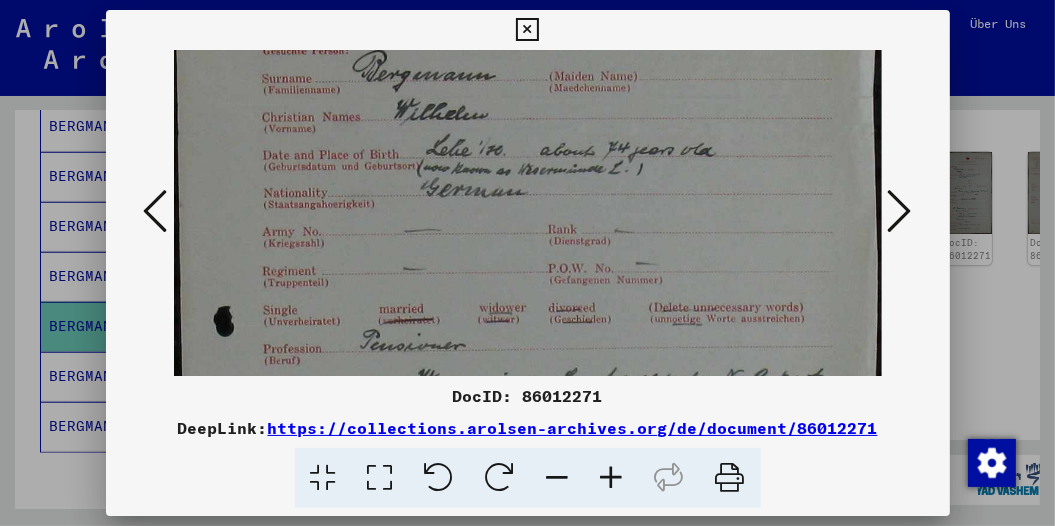 scroll, scrollTop: 244, scrollLeft: 0, axis: vertical 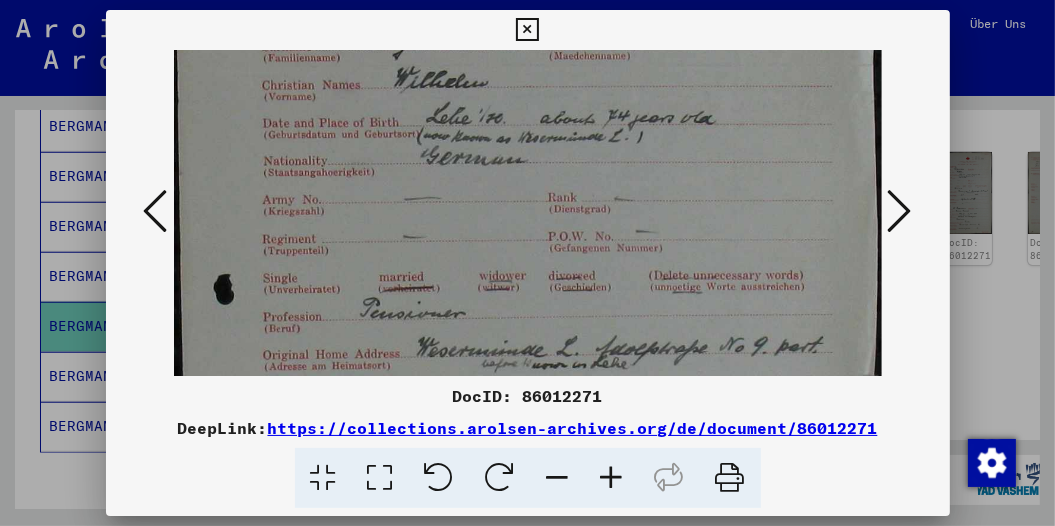 drag, startPoint x: 783, startPoint y: 336, endPoint x: 792, endPoint y: 196, distance: 140.28899 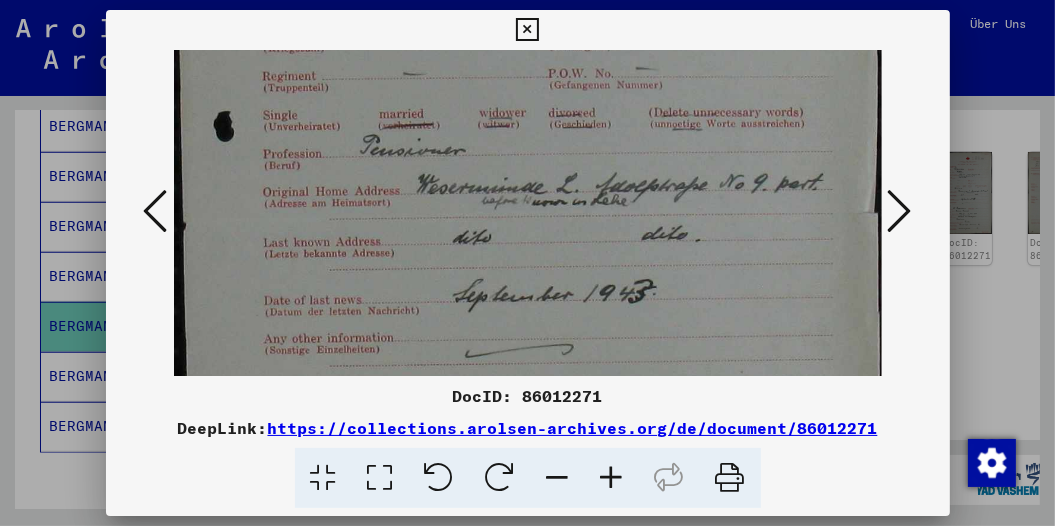 drag, startPoint x: 788, startPoint y: 312, endPoint x: 776, endPoint y: 144, distance: 168.42802 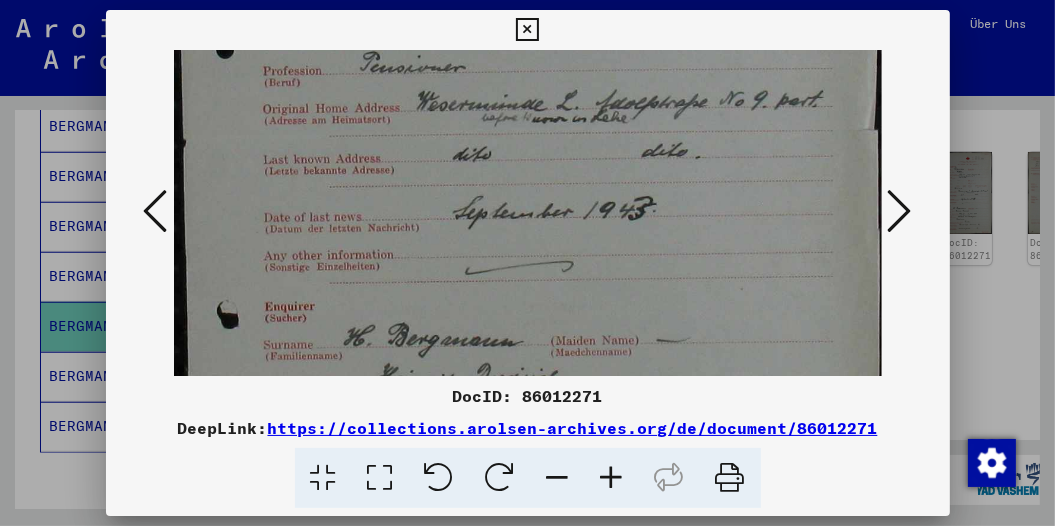 scroll, scrollTop: 503, scrollLeft: 0, axis: vertical 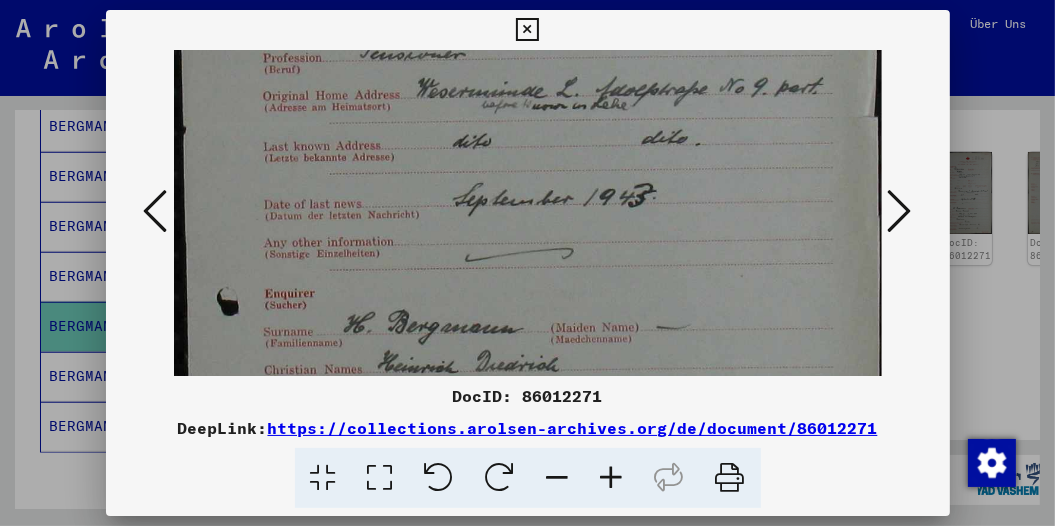 drag, startPoint x: 777, startPoint y: 291, endPoint x: 780, endPoint y: 192, distance: 99.04544 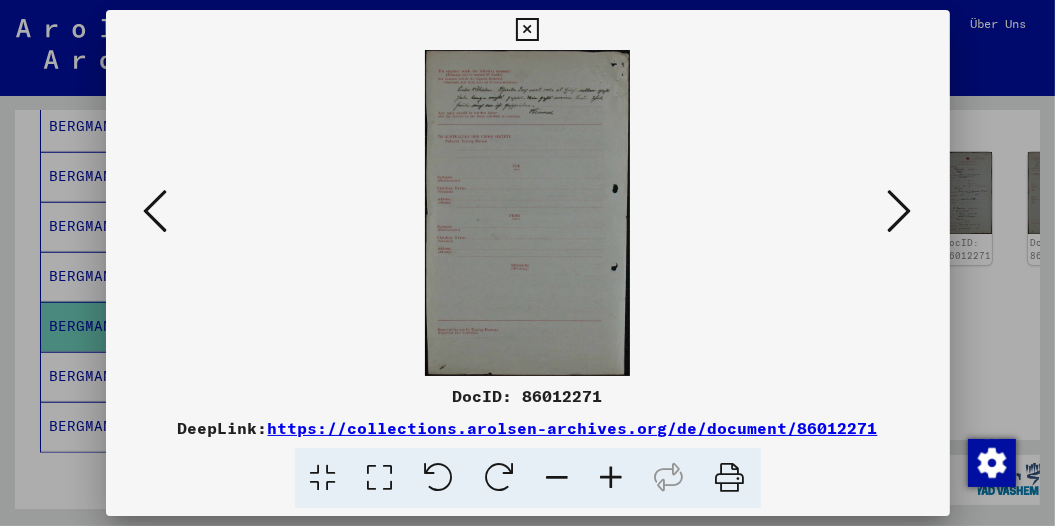 click at bounding box center (900, 211) 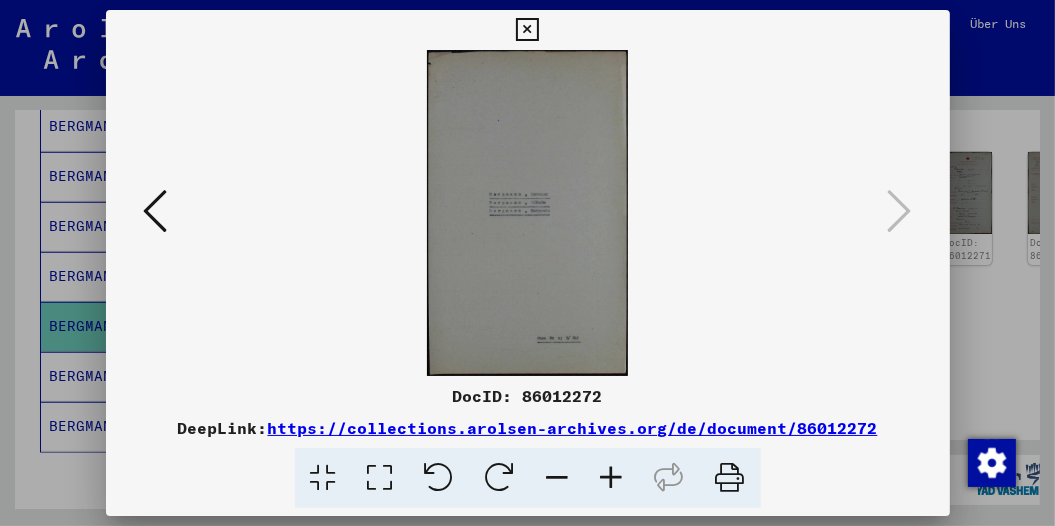 click at bounding box center (380, 478) 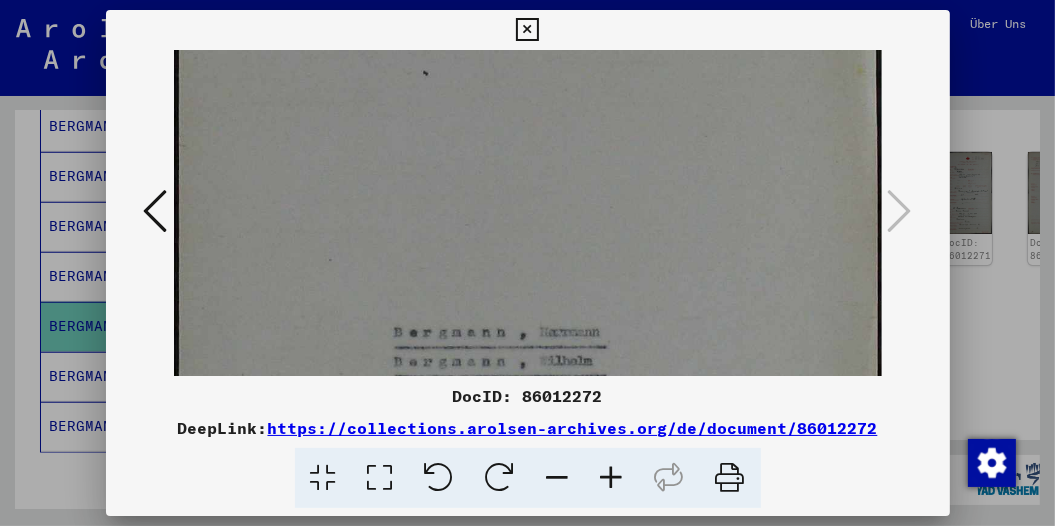 drag, startPoint x: 565, startPoint y: 299, endPoint x: 624, endPoint y: 69, distance: 237.44684 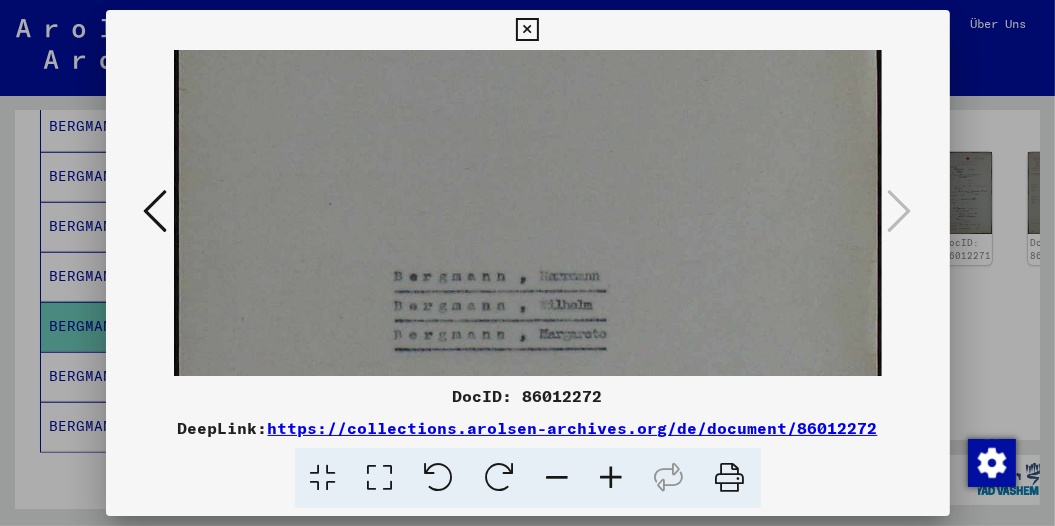 scroll, scrollTop: 281, scrollLeft: 0, axis: vertical 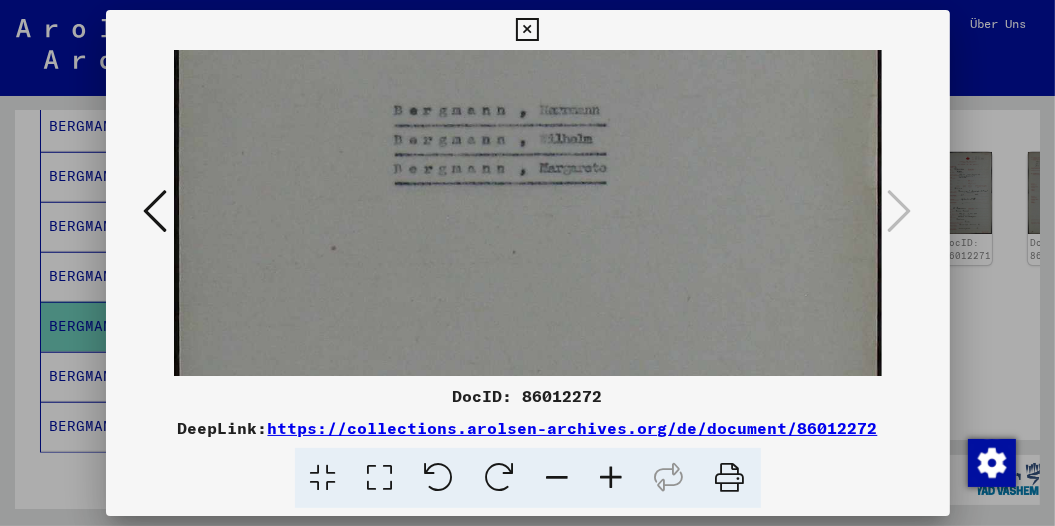 drag, startPoint x: 672, startPoint y: 310, endPoint x: 666, endPoint y: 112, distance: 198.09088 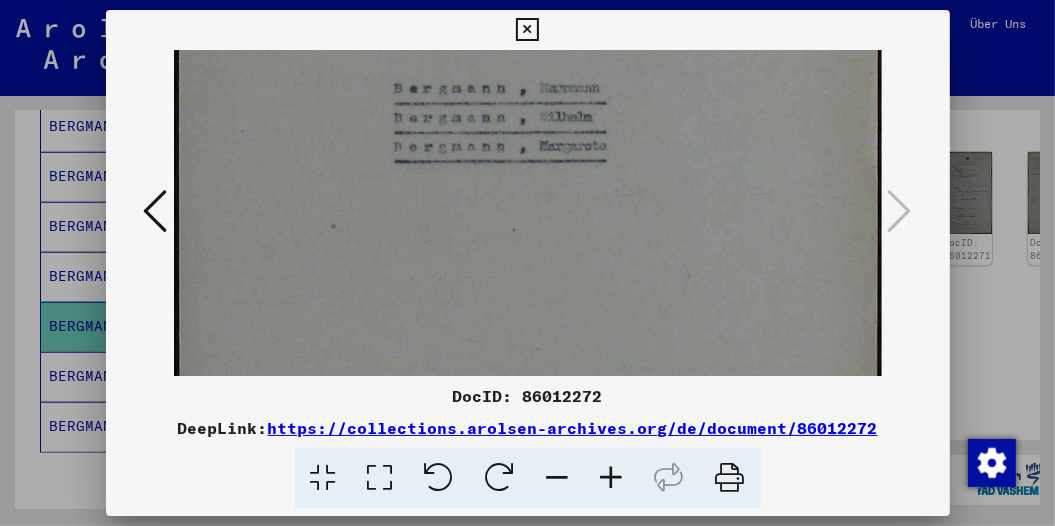 drag, startPoint x: 689, startPoint y: 251, endPoint x: 730, endPoint y: 217, distance: 53.263496 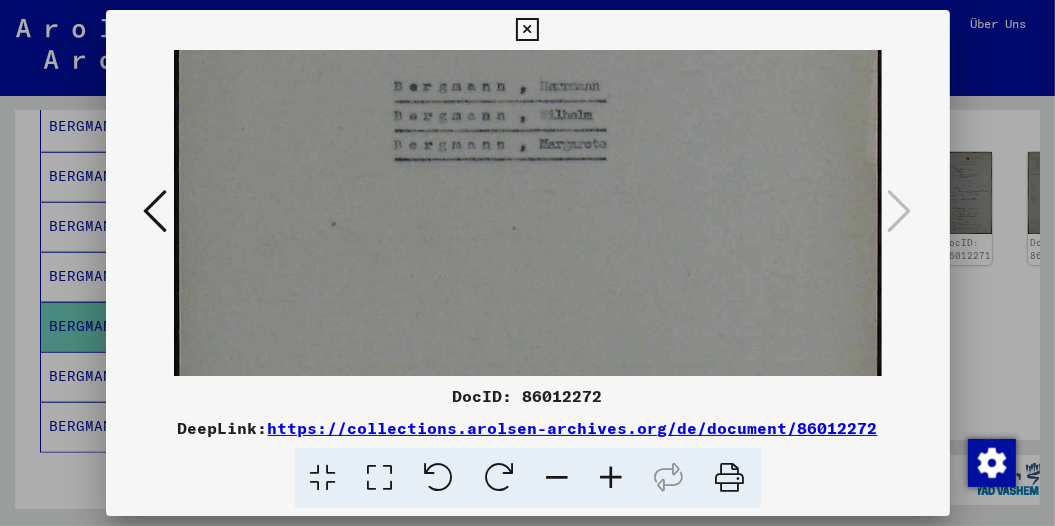 click at bounding box center [900, 211] 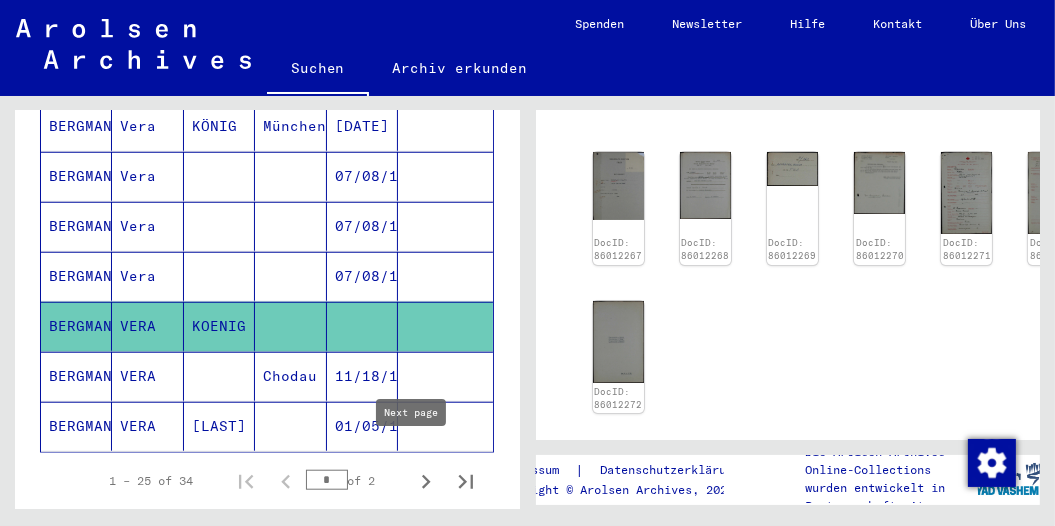 click 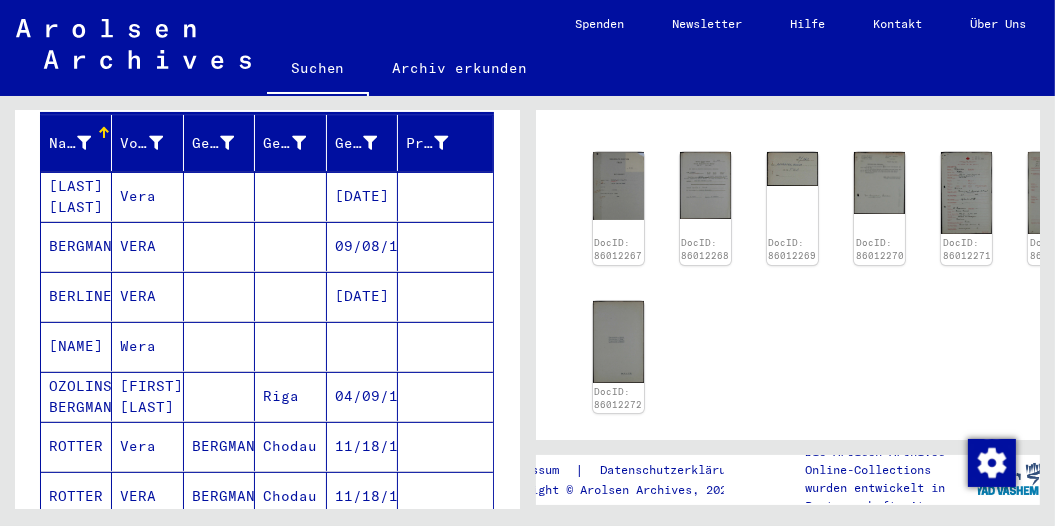 scroll, scrollTop: 274, scrollLeft: 0, axis: vertical 